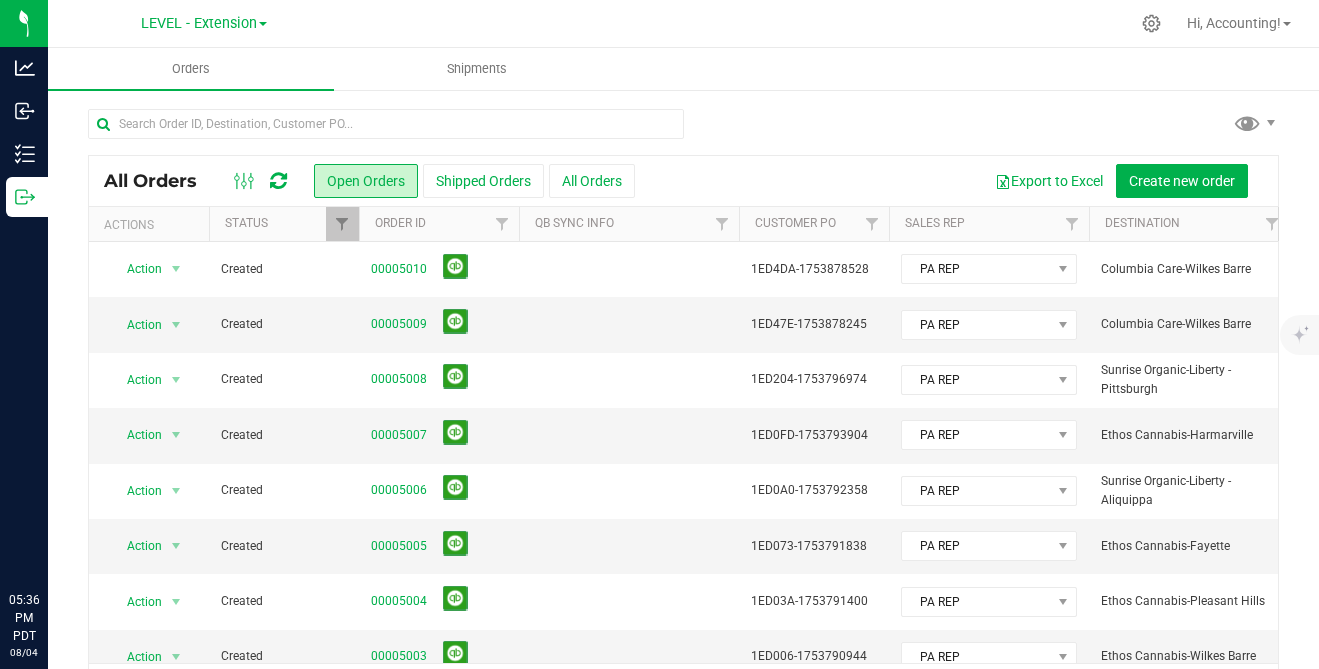 scroll, scrollTop: 0, scrollLeft: 0, axis: both 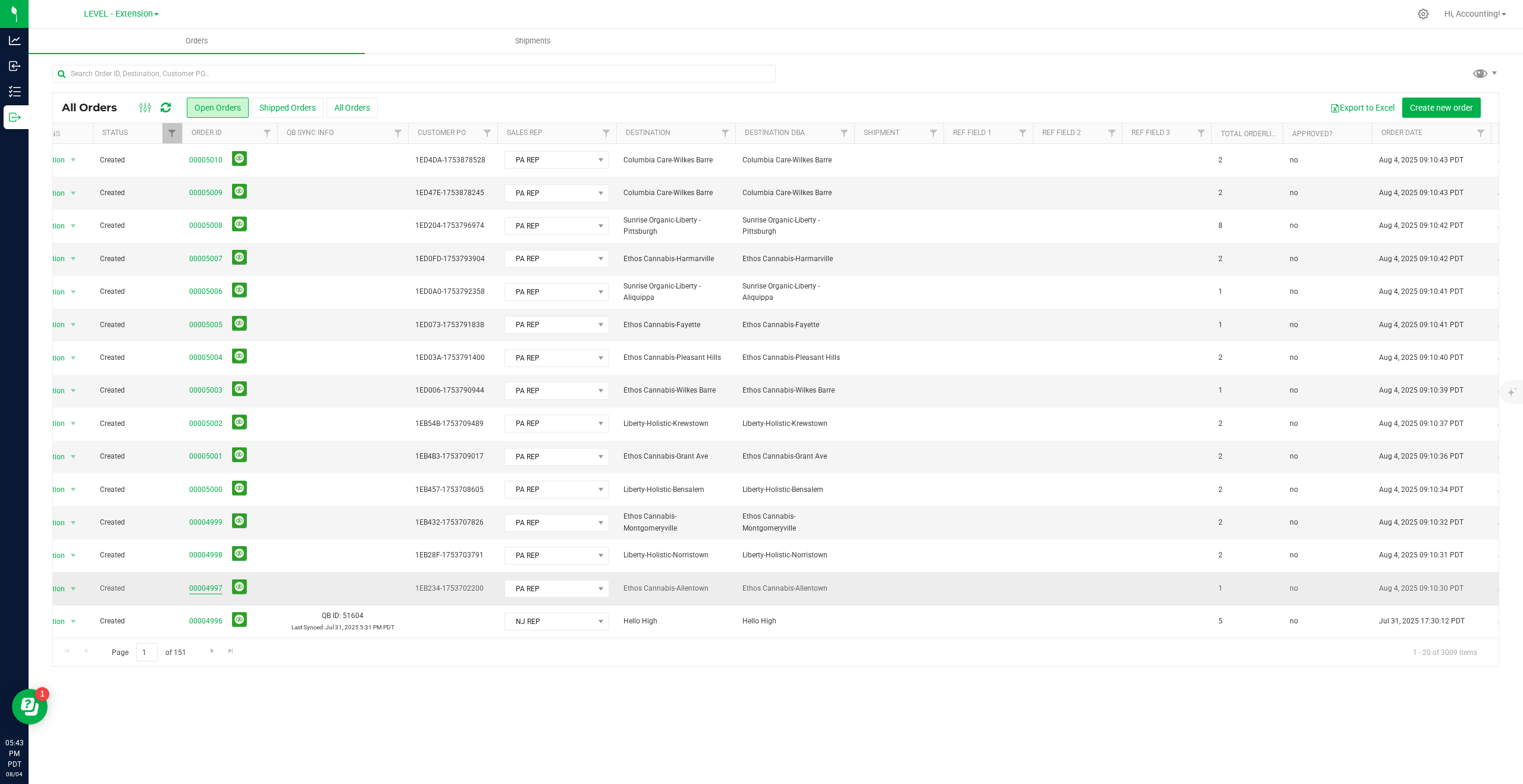 click on "00004997" at bounding box center (206, 588) 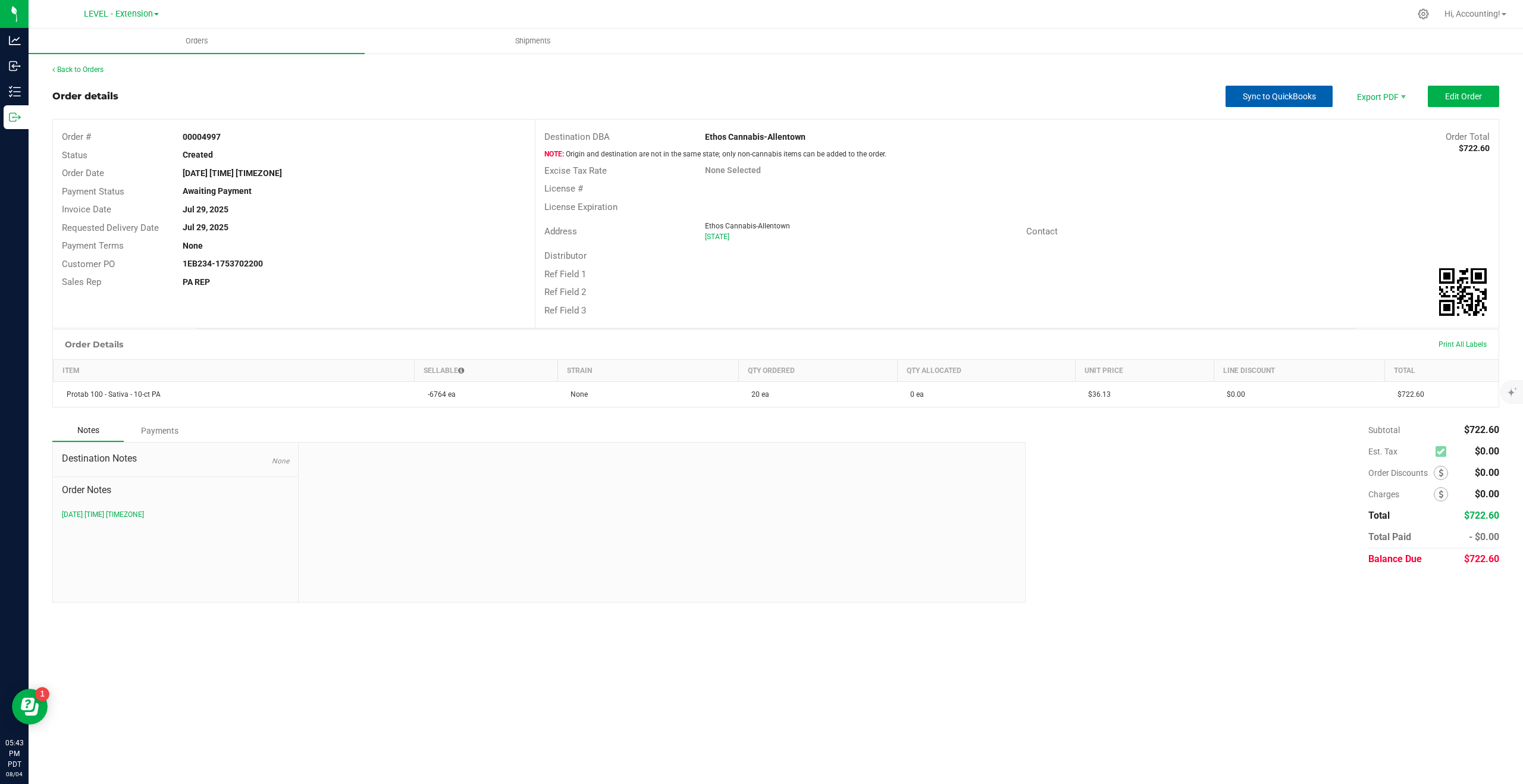 click on "Sync to QuickBooks" at bounding box center [1279, 96] 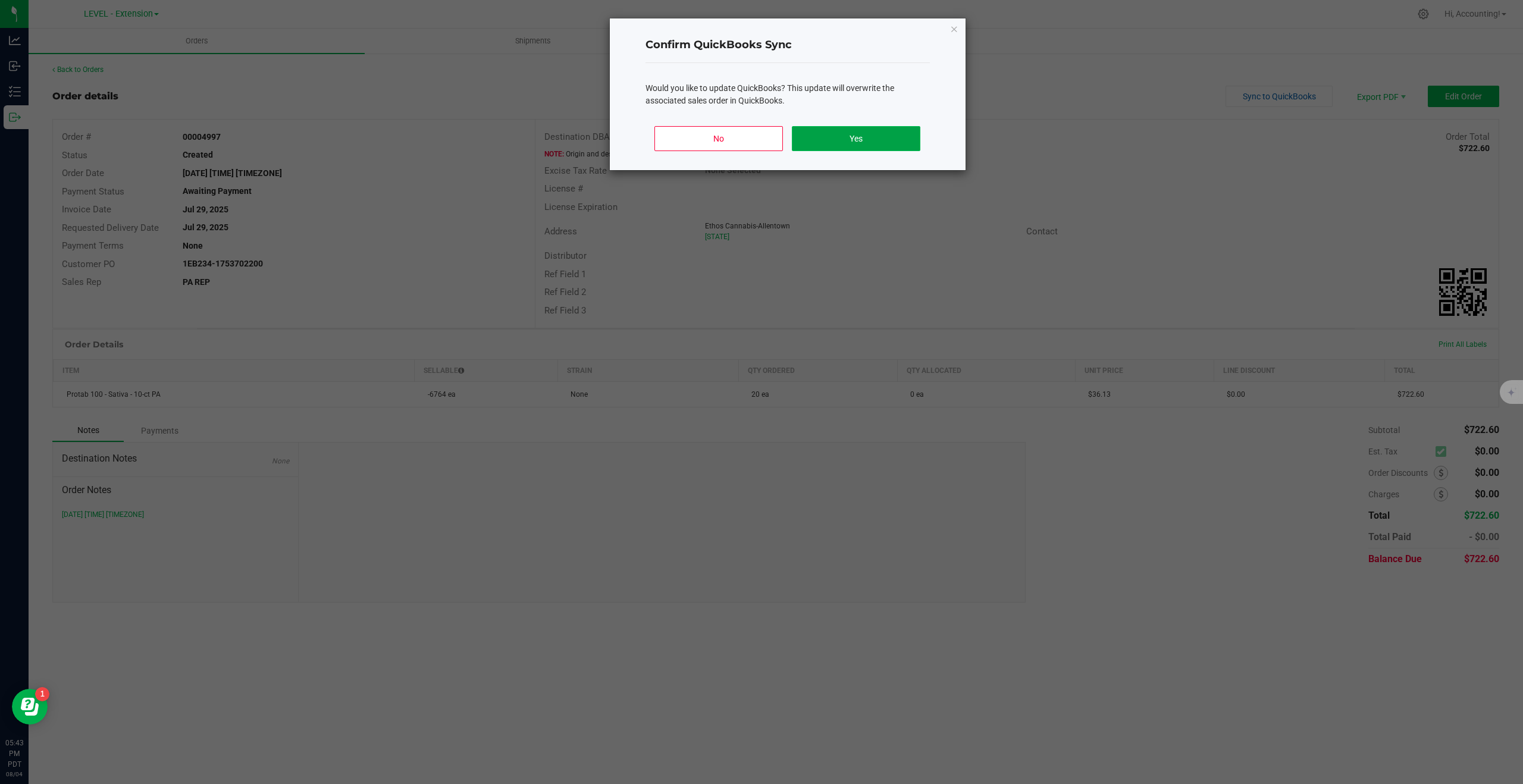 click on "Yes" 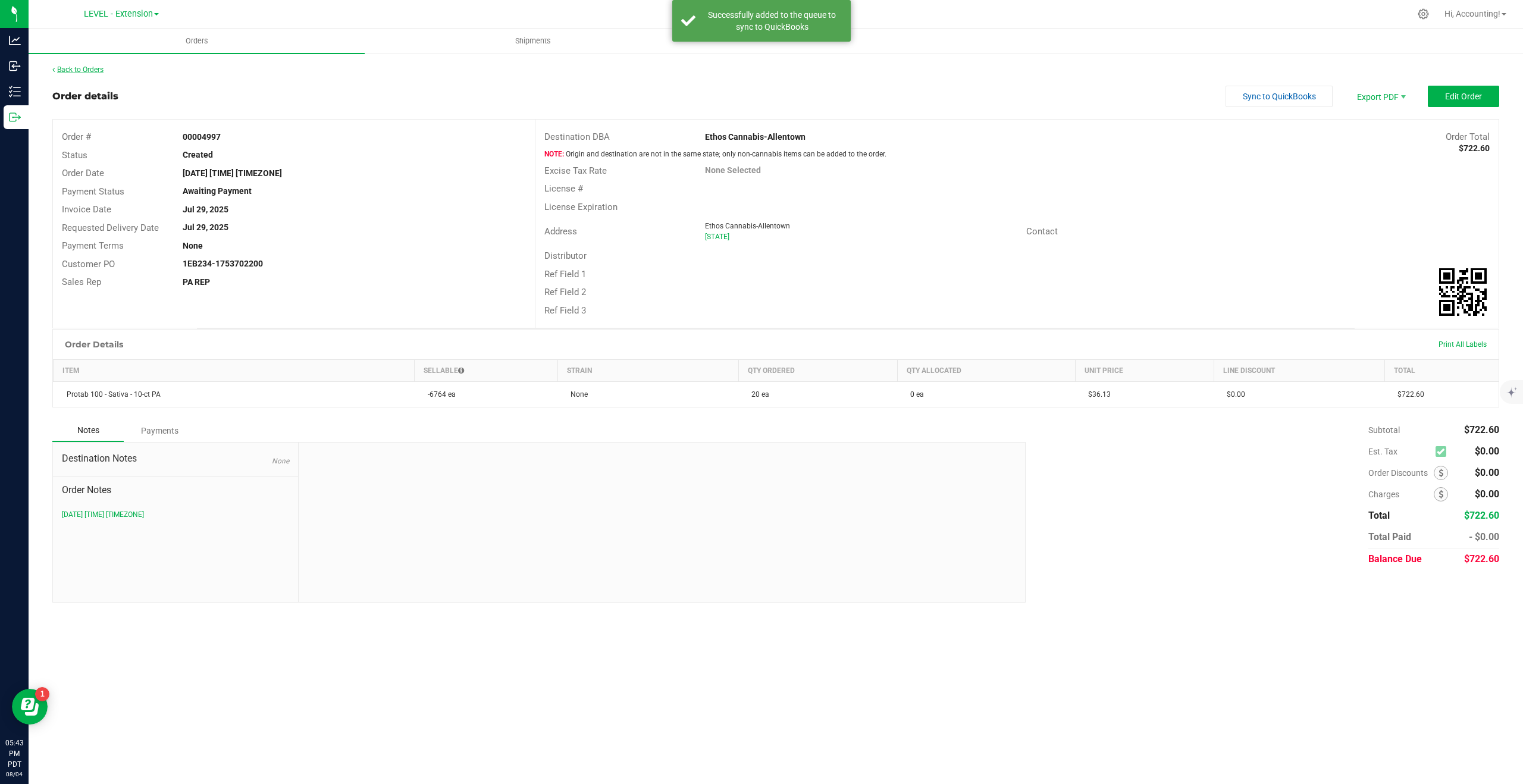 click on "Back to Orders" at bounding box center (78, 70) 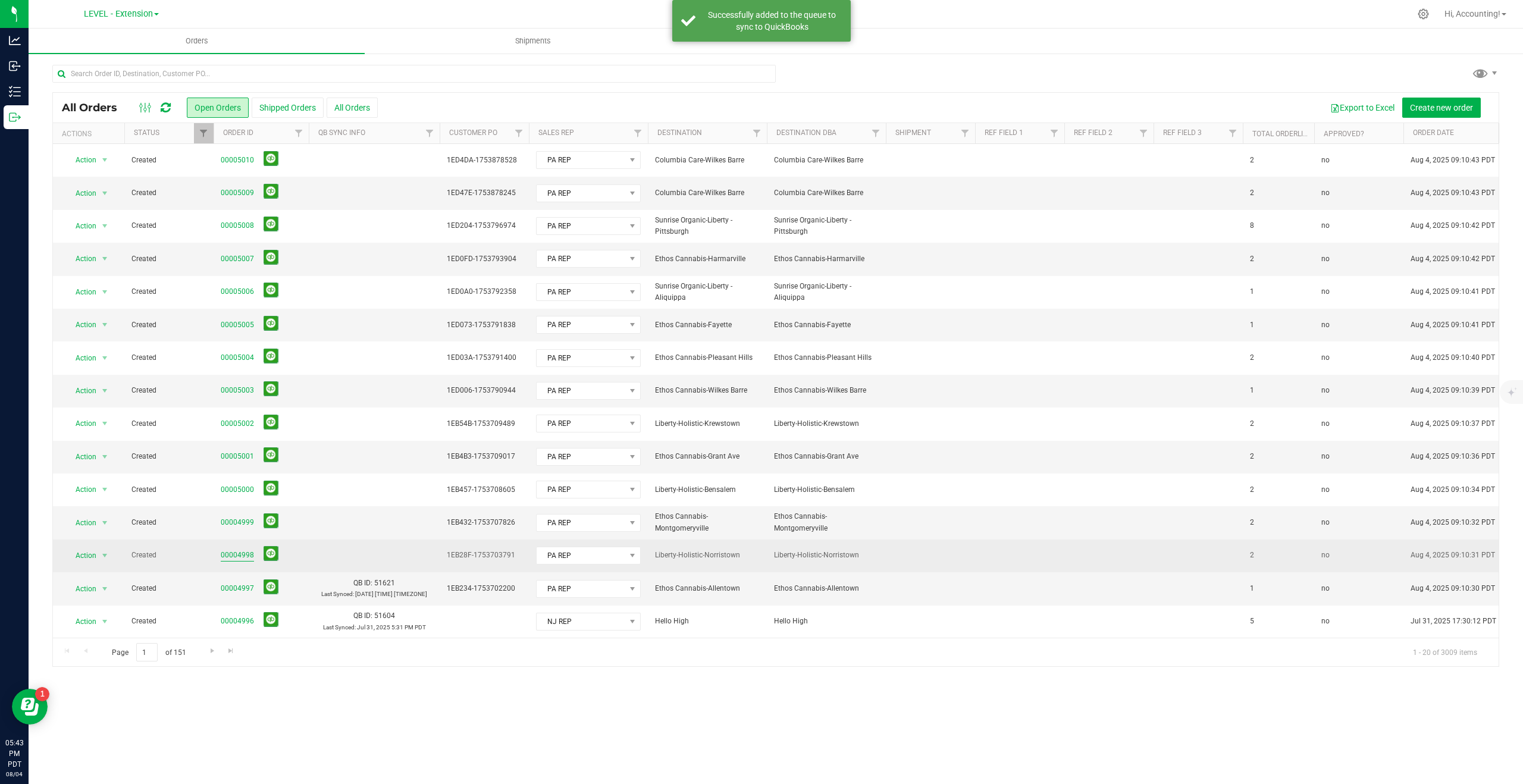 click on "00004998" at bounding box center [237, 555] 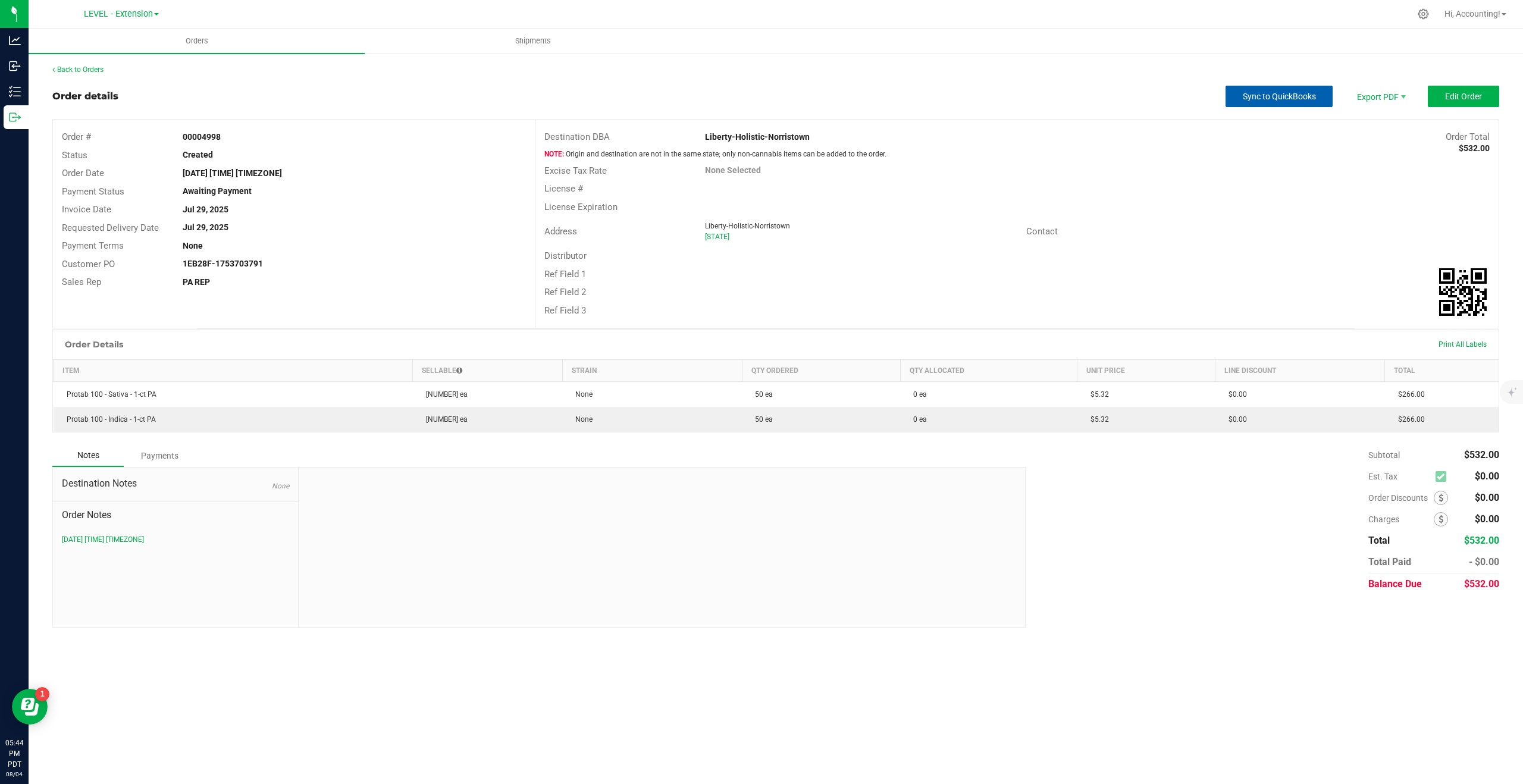 click on "Sync to QuickBooks" at bounding box center [1279, 96] 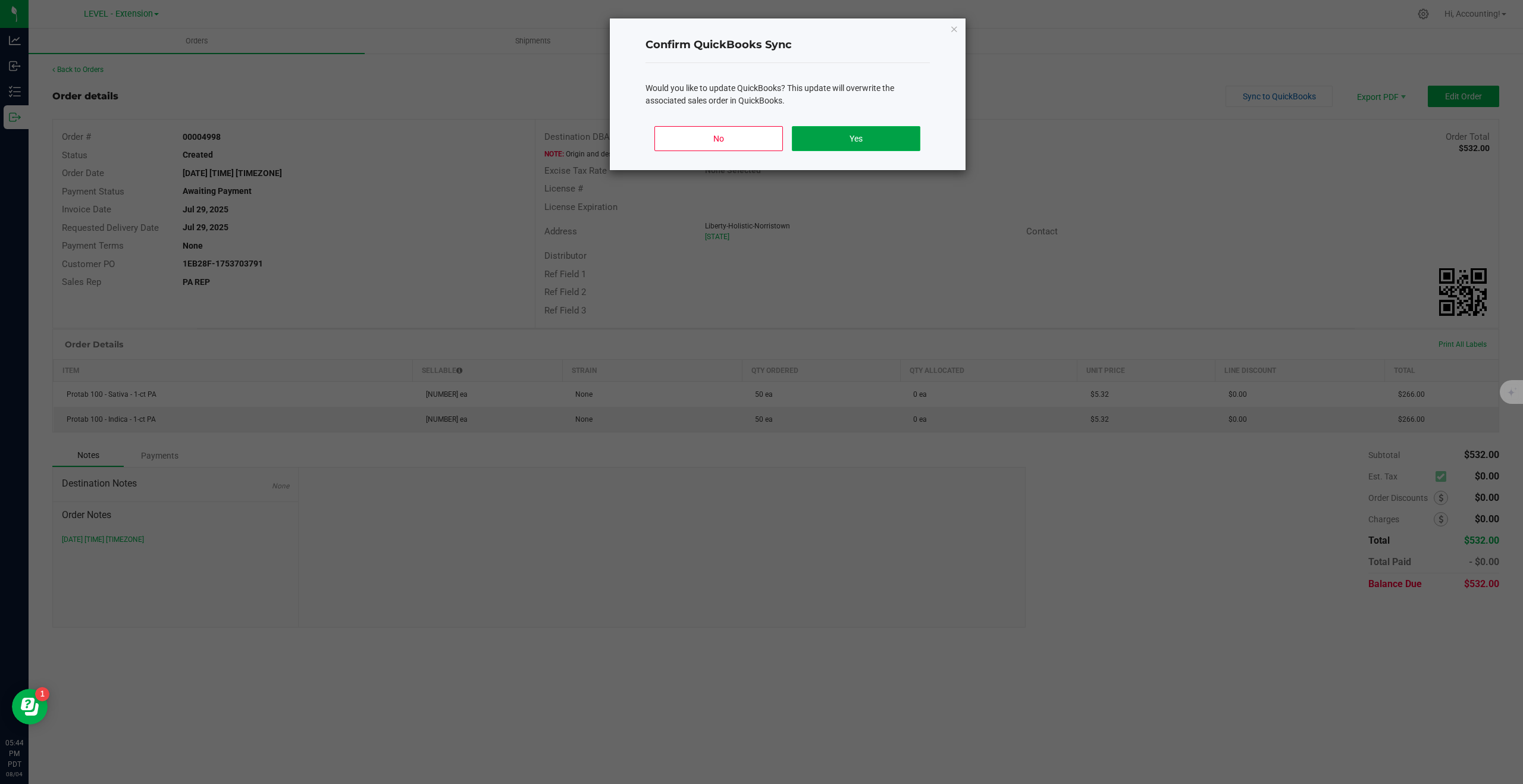 click on "Yes" 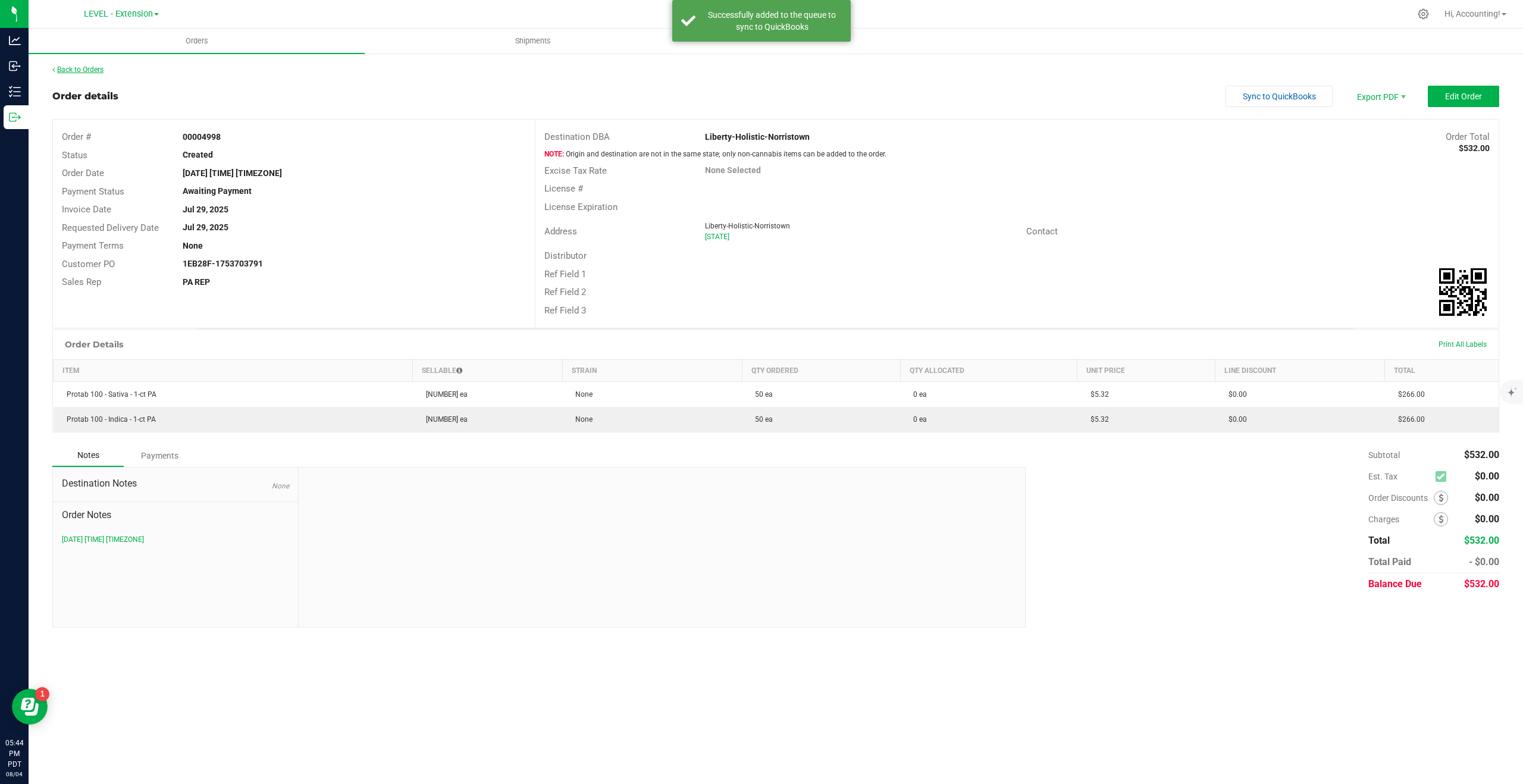 click on "Back to Orders" at bounding box center [78, 70] 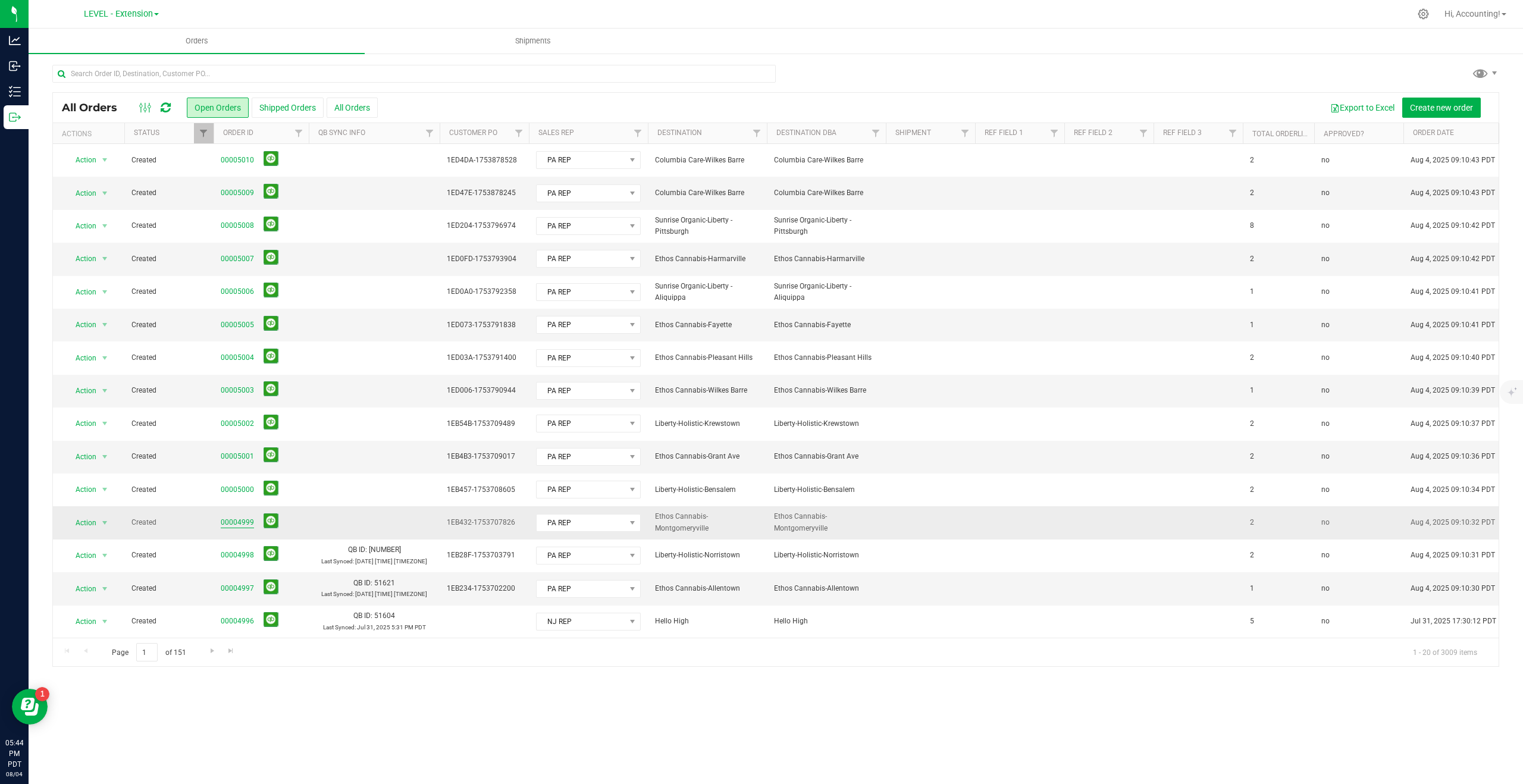 click on "00004999" at bounding box center (237, 522) 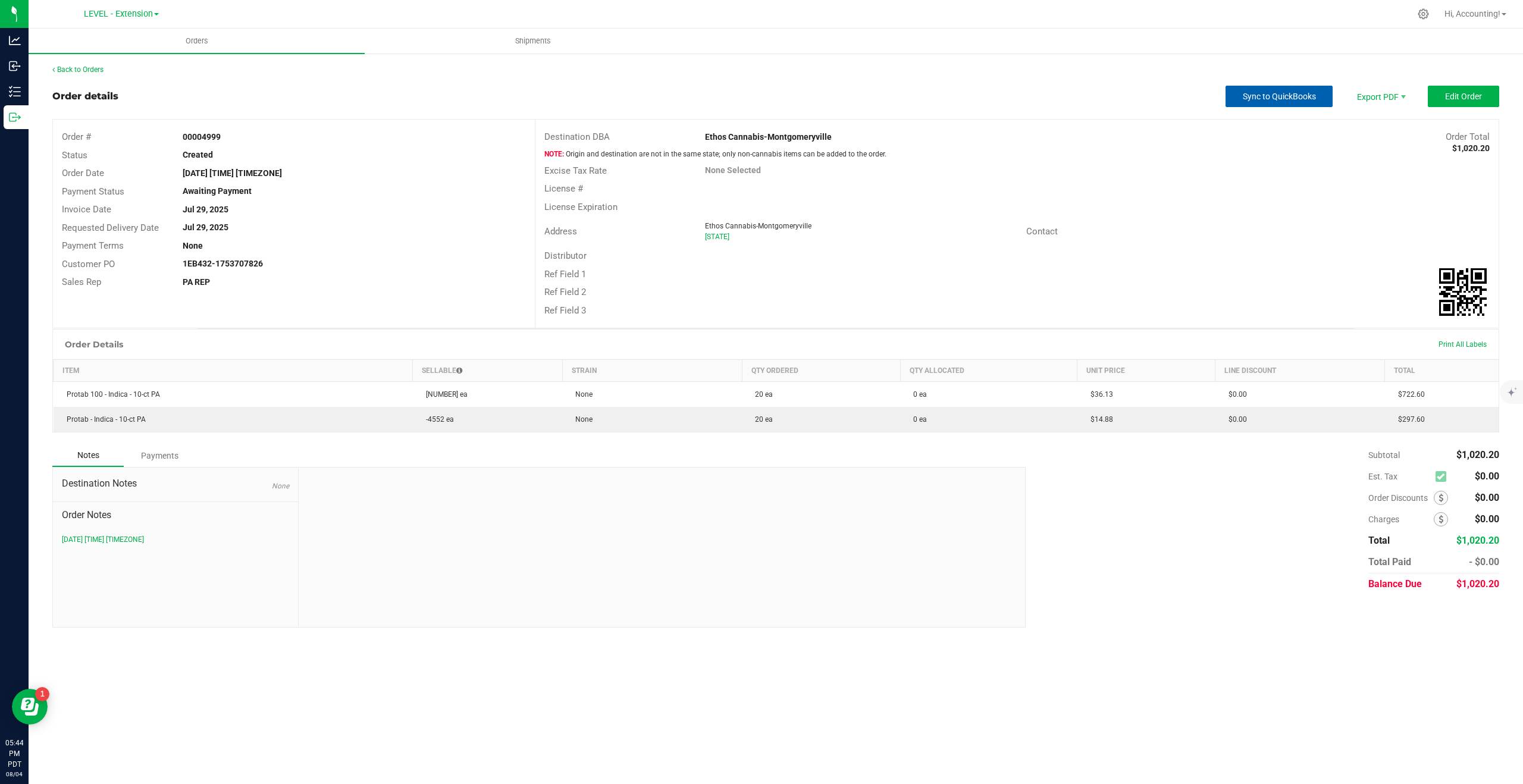 click on "Sync to QuickBooks" at bounding box center [1279, 96] 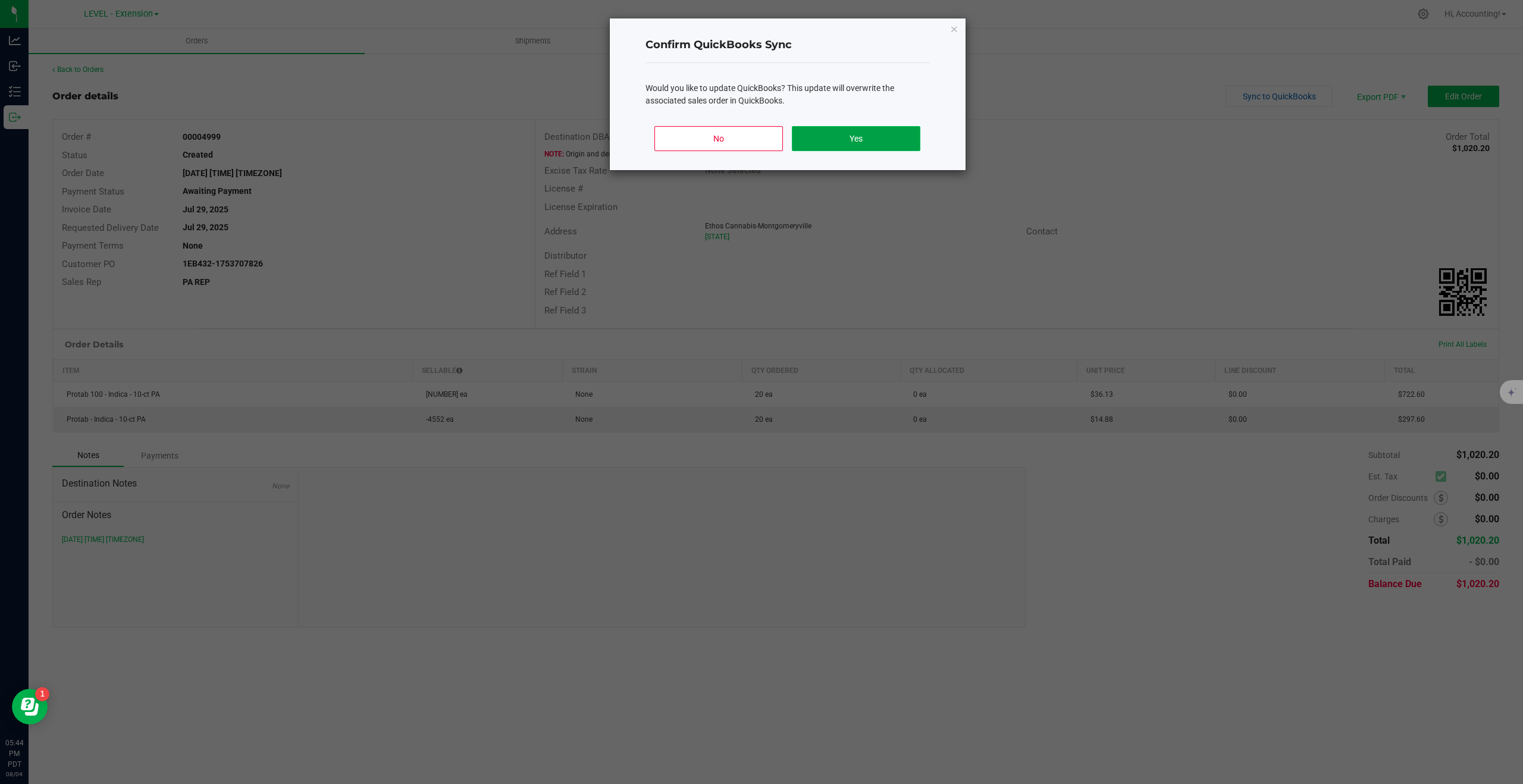 click on "Yes" 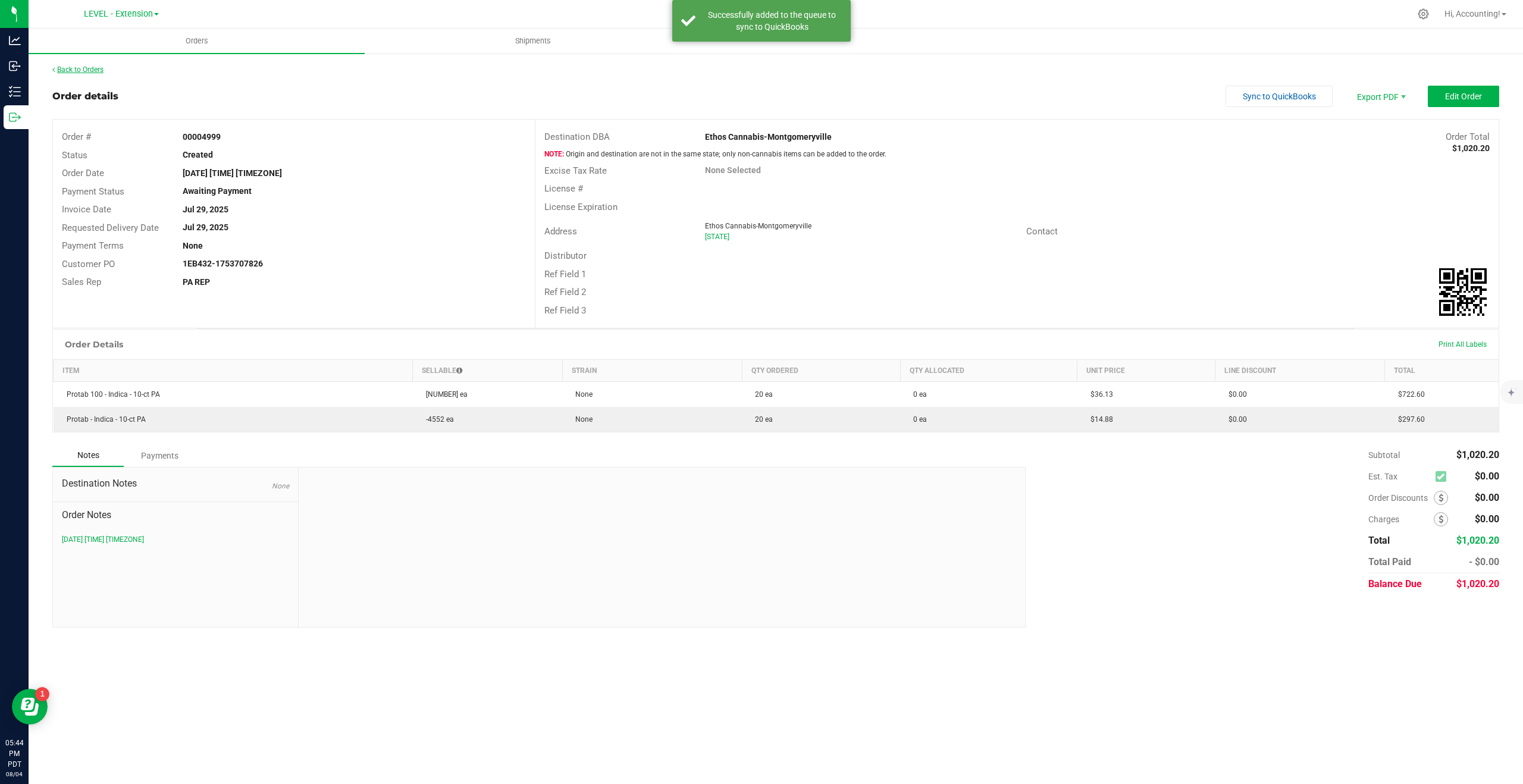 click on "Back to Orders" at bounding box center (78, 70) 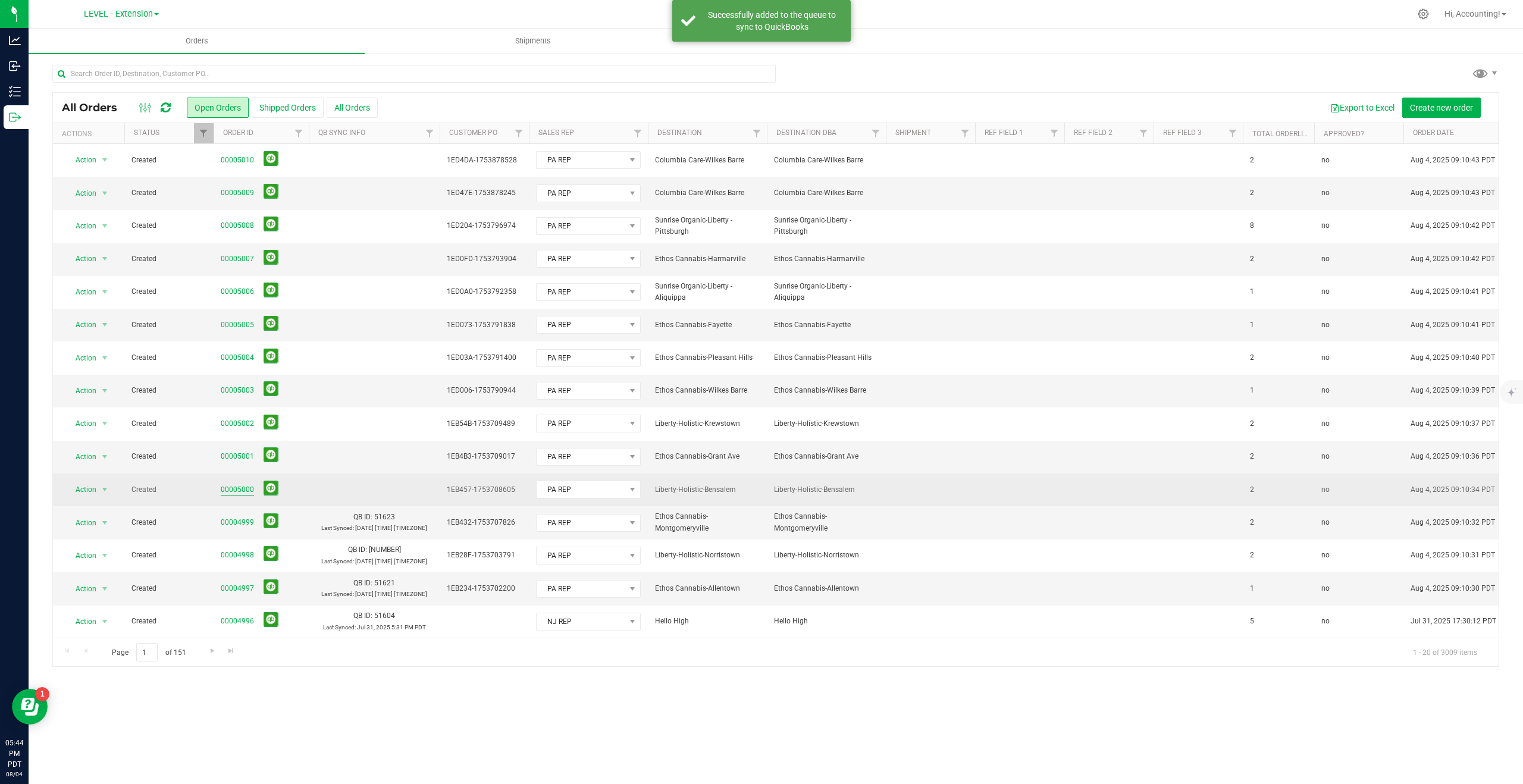 click on "00005000" at bounding box center [237, 490] 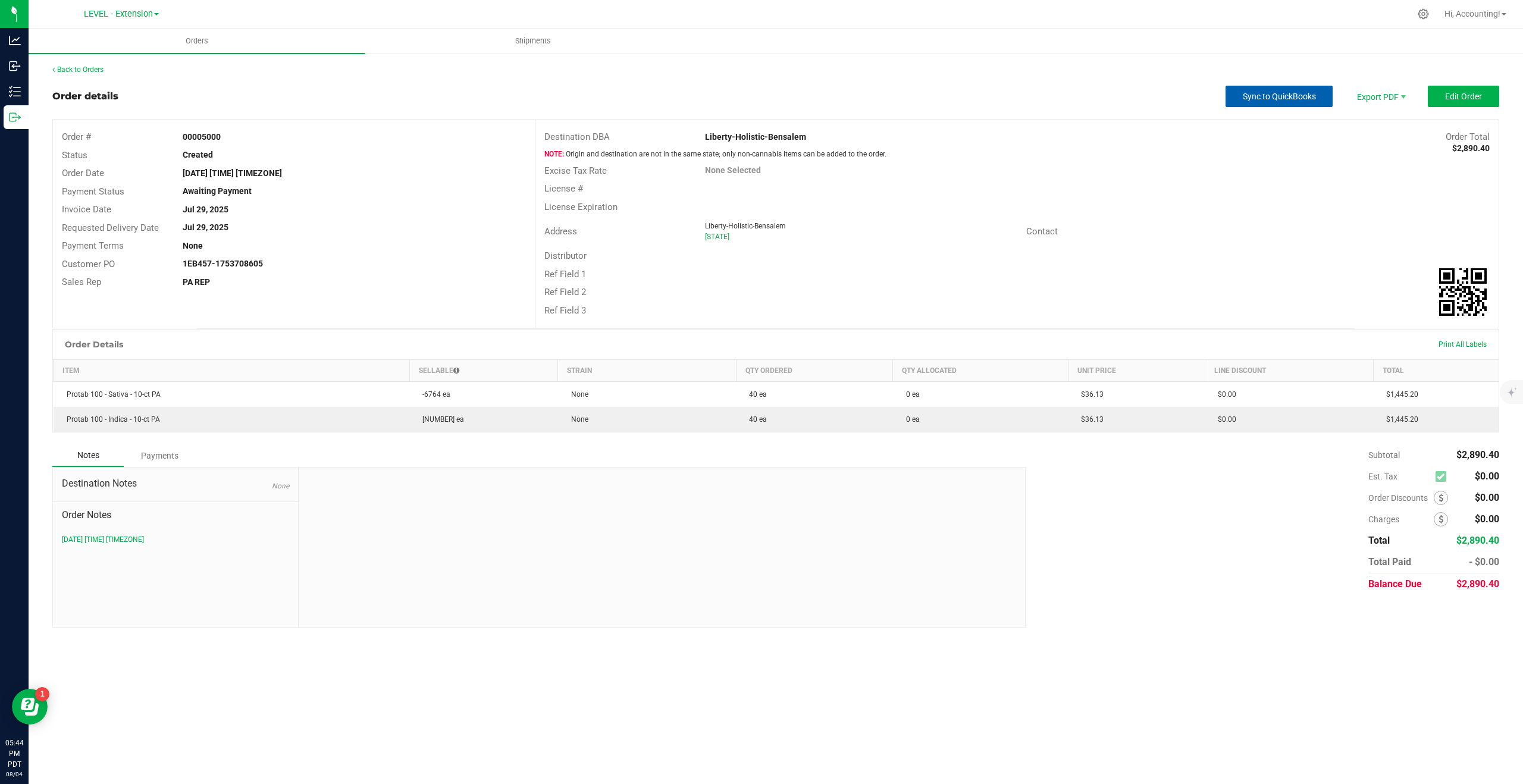 click on "Sync to QuickBooks" at bounding box center (1279, 96) 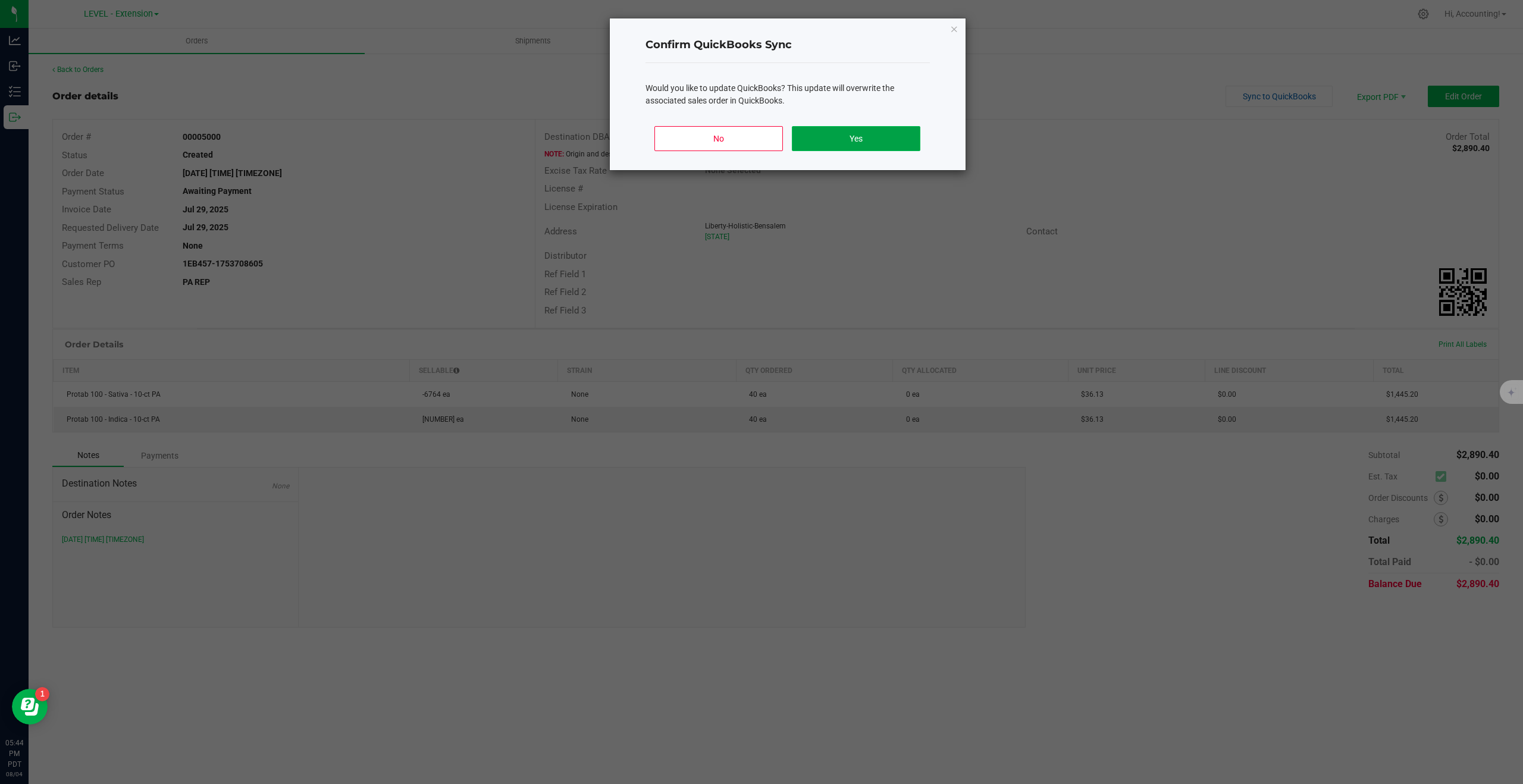 click on "Yes" 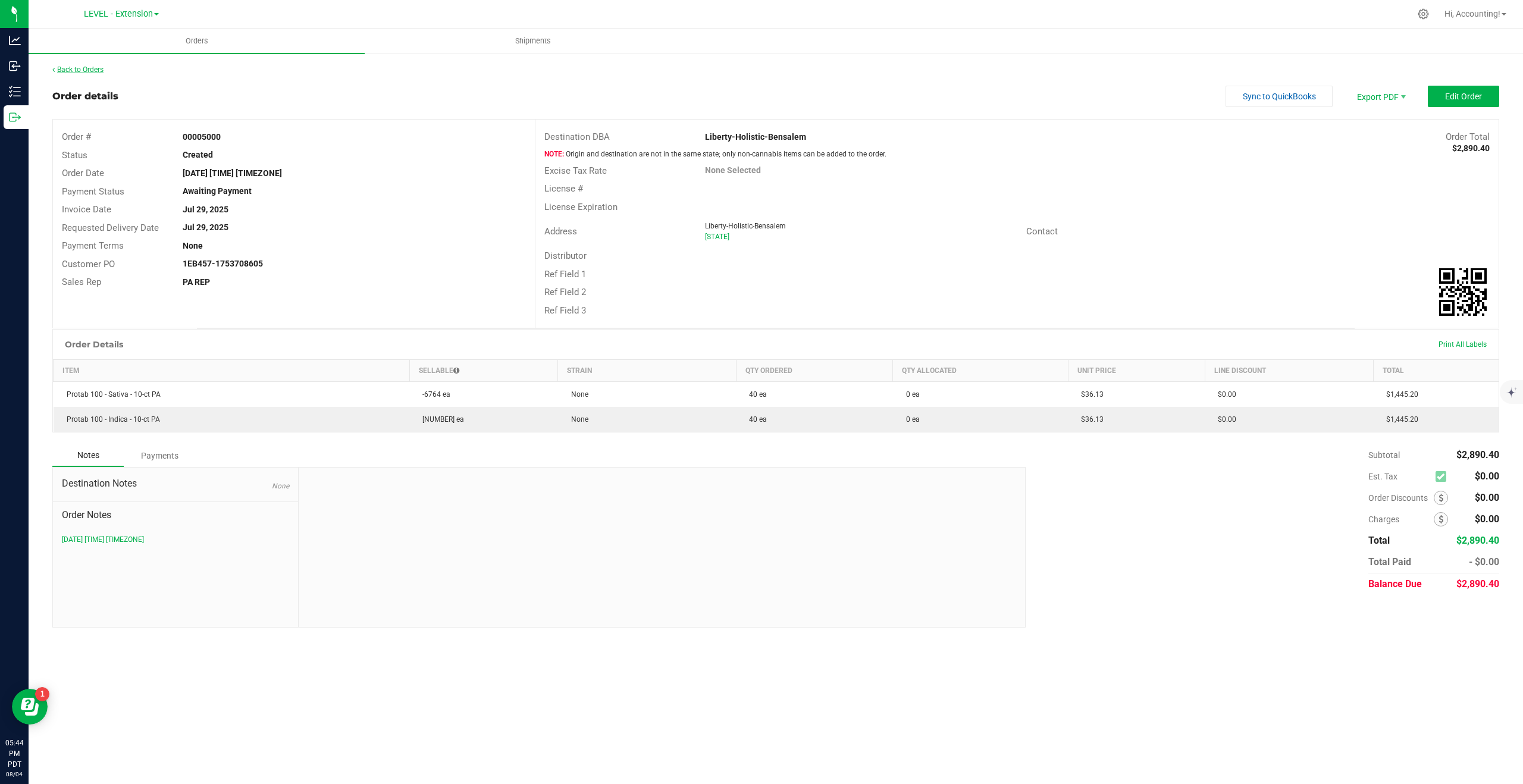 click on "Back to Orders" at bounding box center [78, 70] 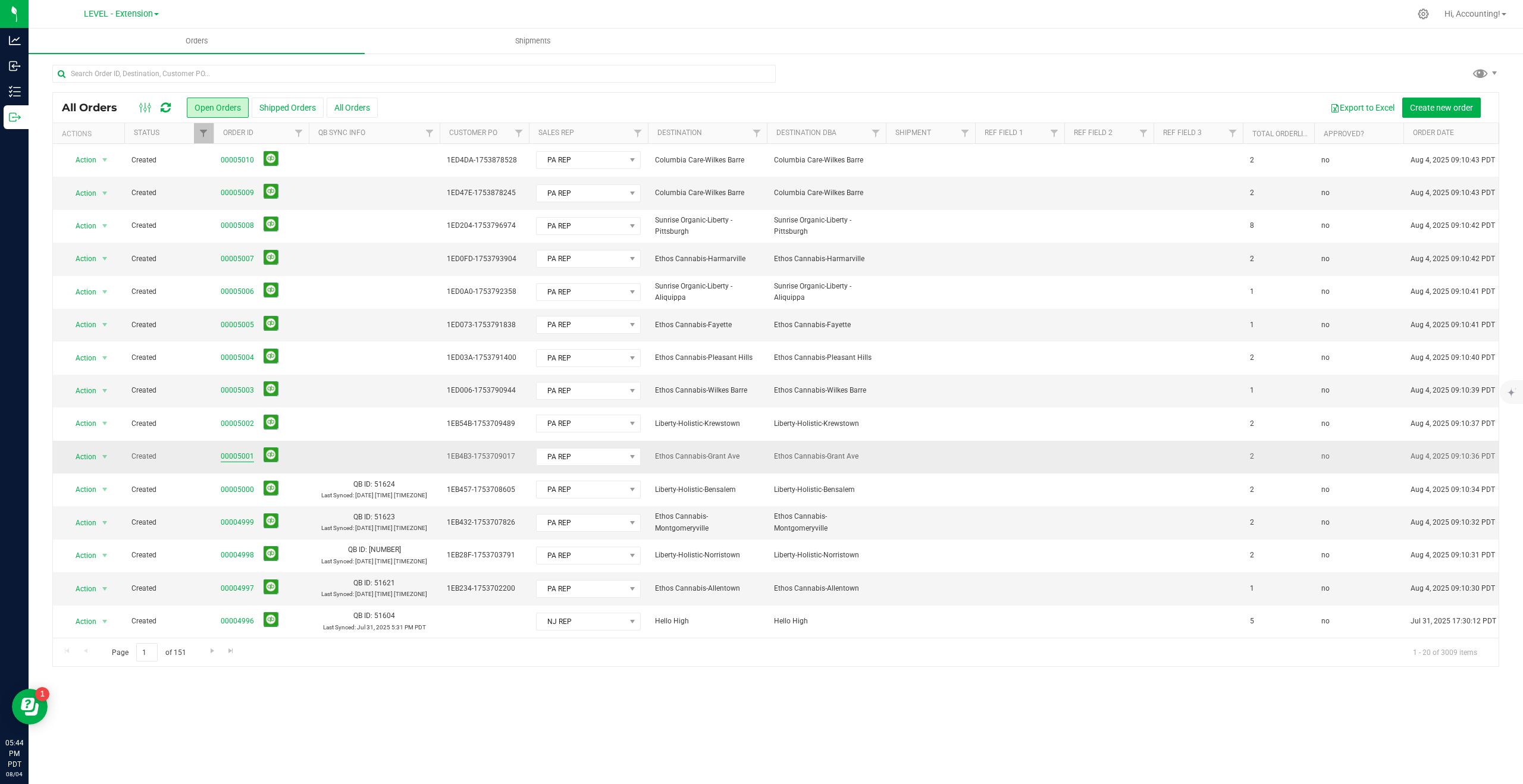 click on "00005001" at bounding box center (237, 456) 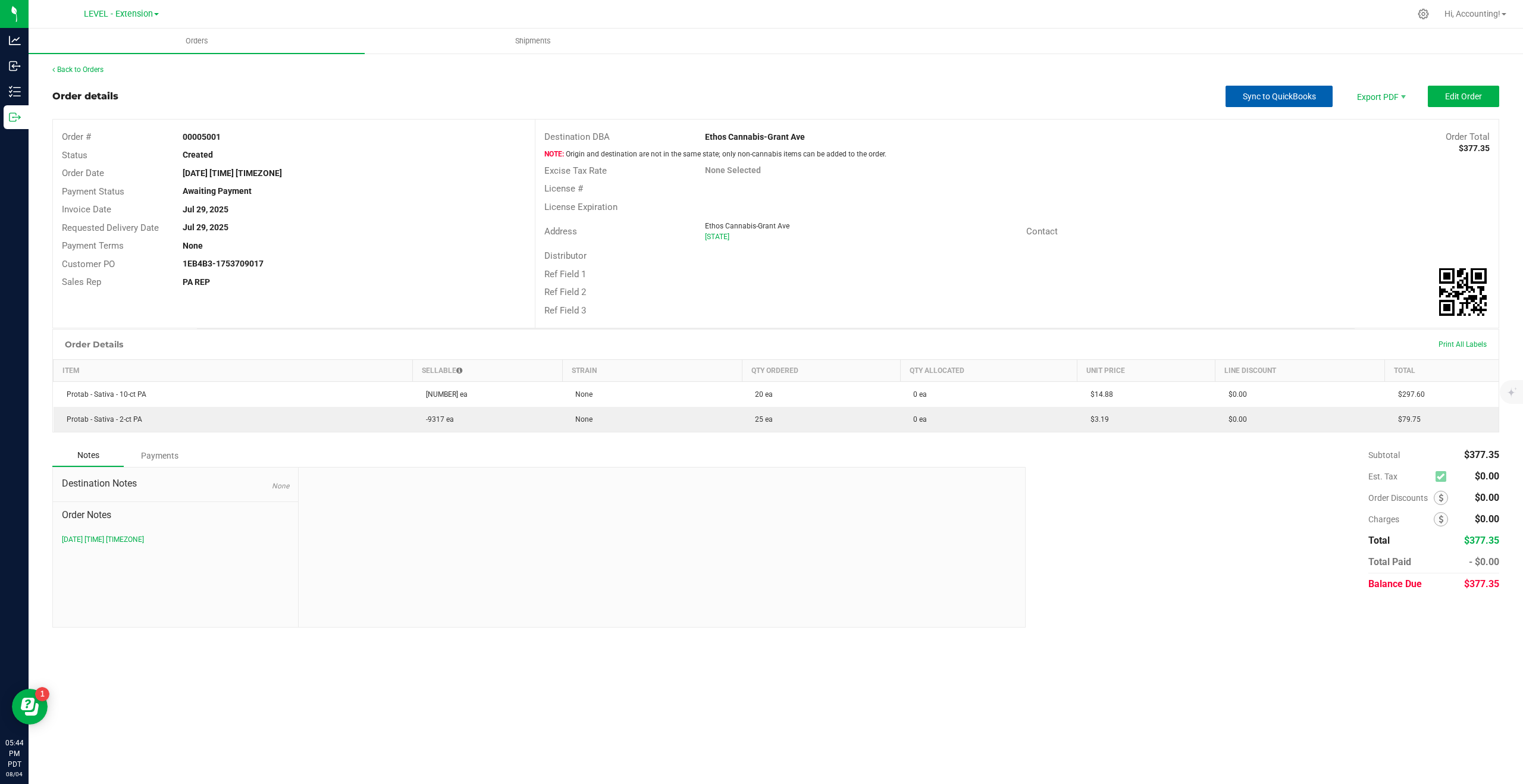 click on "Sync to QuickBooks" at bounding box center (1279, 96) 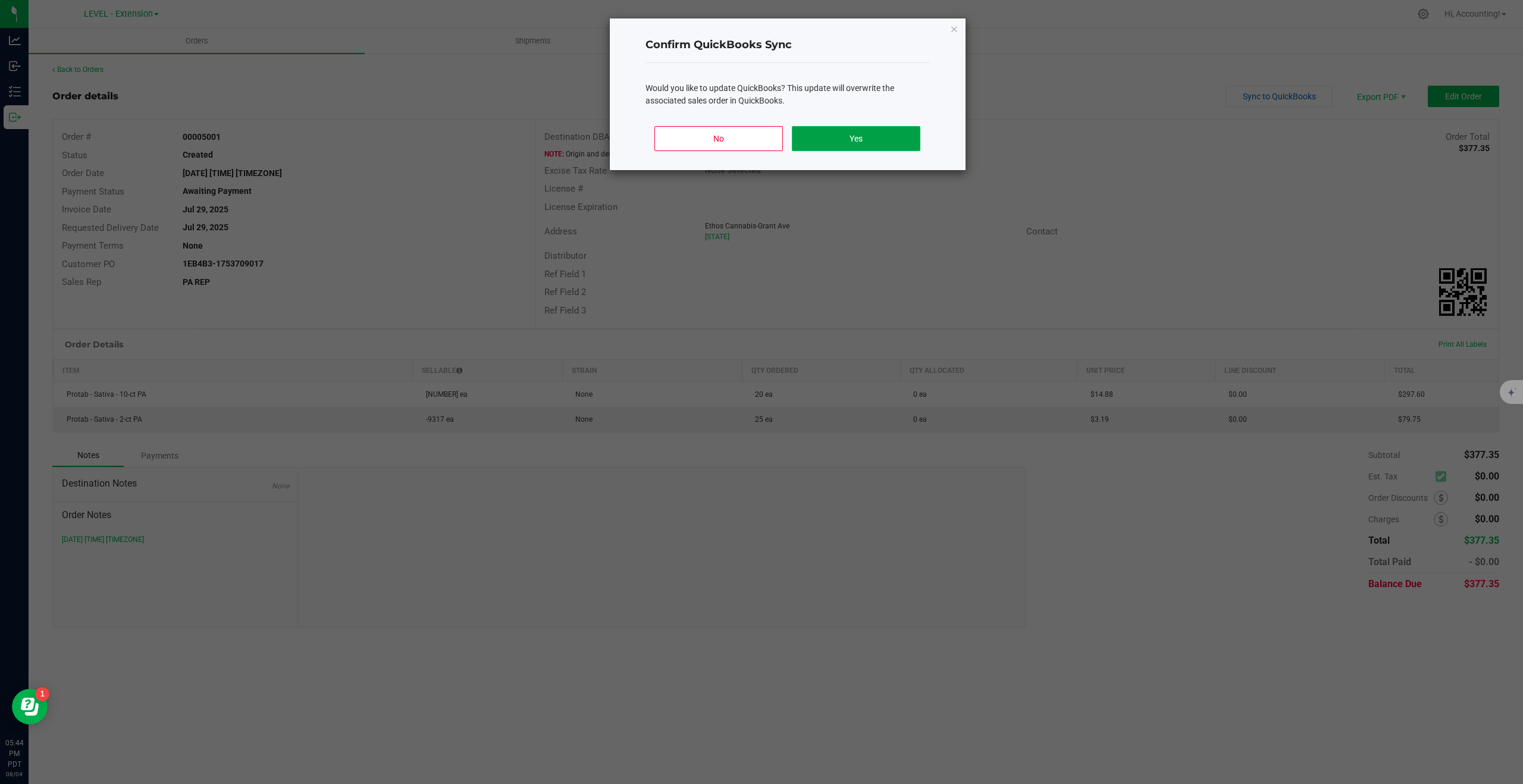 click on "Yes" 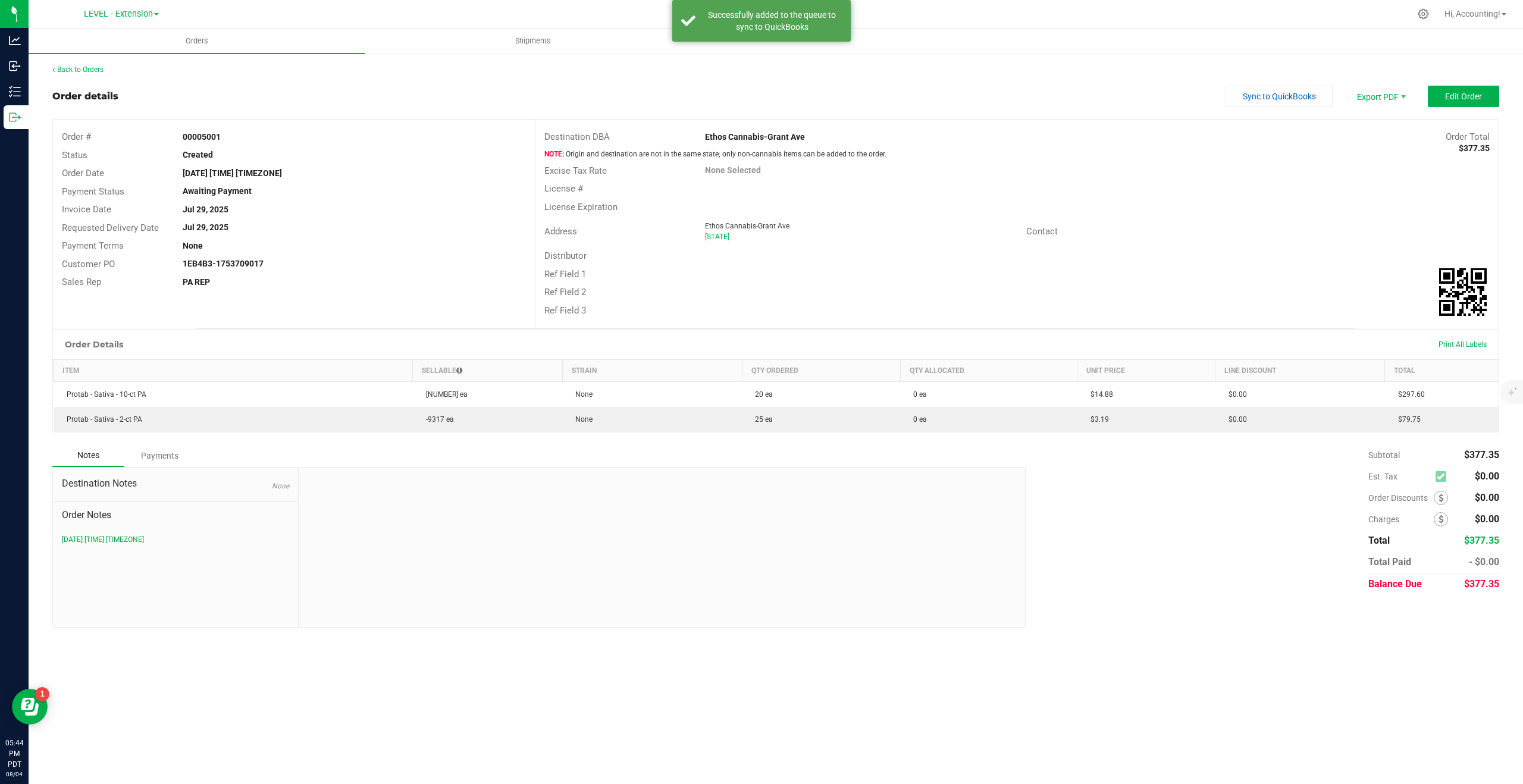 click on "Back to Orders
Order details   Sync to QuickBooks   Export PDF   Edit Order   Order #   00005001   Status   Created   Order Date   [DATE] [TIME] [TIMEZONE]   Payment Status   Awaiting Payment   Invoice Date   [DATE]   Requested Delivery Date   [DATE]   Payment Terms   None   Customer PO   1EB4B3-1753709017   Sales Rep   PA REP   Destination DBA   Ethos Cannabis-Grant Ave [CITY]  Contact   Distributor      Ref Field 1      Ref Field 2      Ref Field 3
Order Details Print All Labels Item  Sellable  Strain Qty Ordered Qty Allocated Unit Price Line Discount Total  Protab - Sativa - 10-ct PA   [NUMBER] ea   None   20 ea" at bounding box center (776, 346) 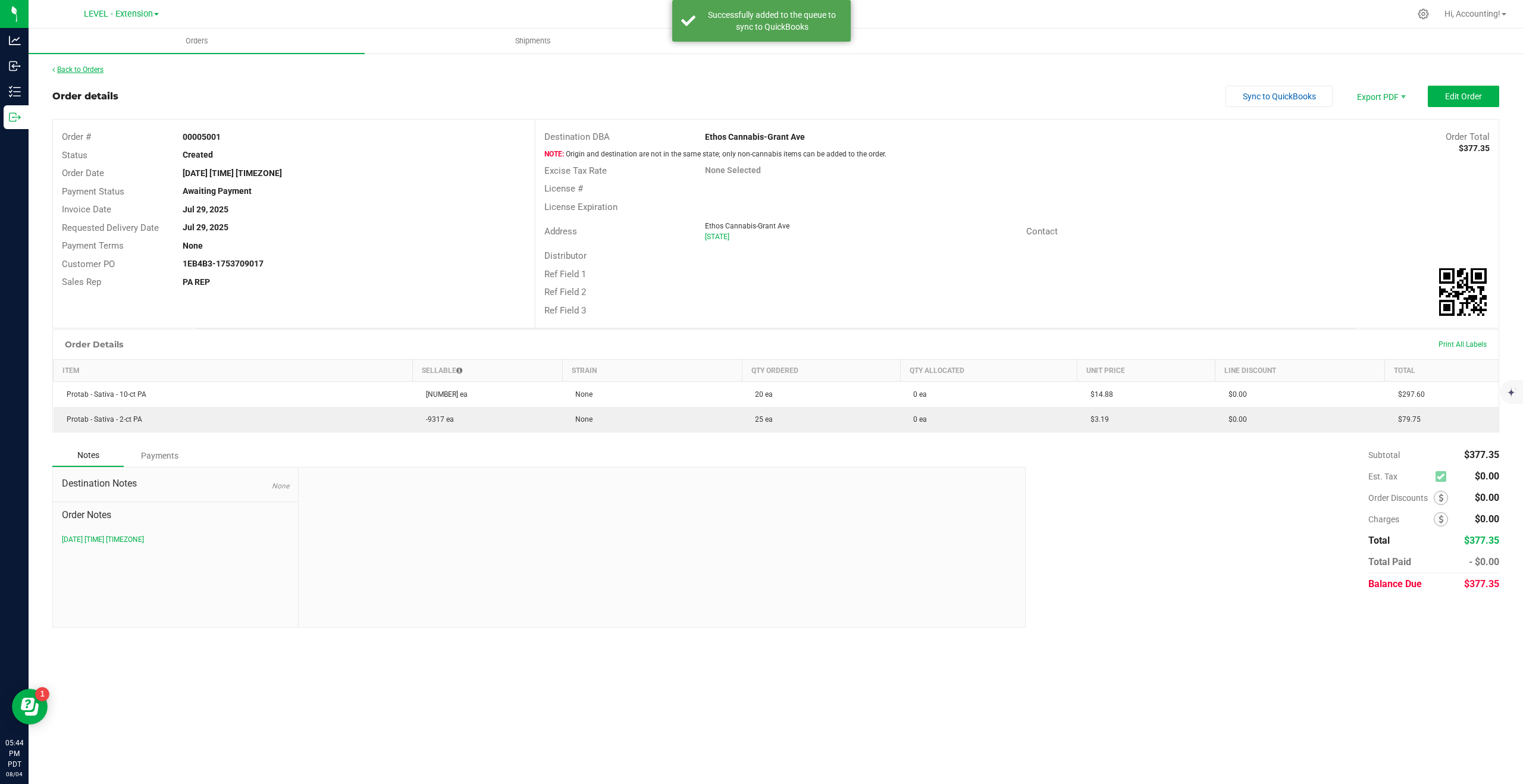 click on "Back to Orders" at bounding box center [78, 70] 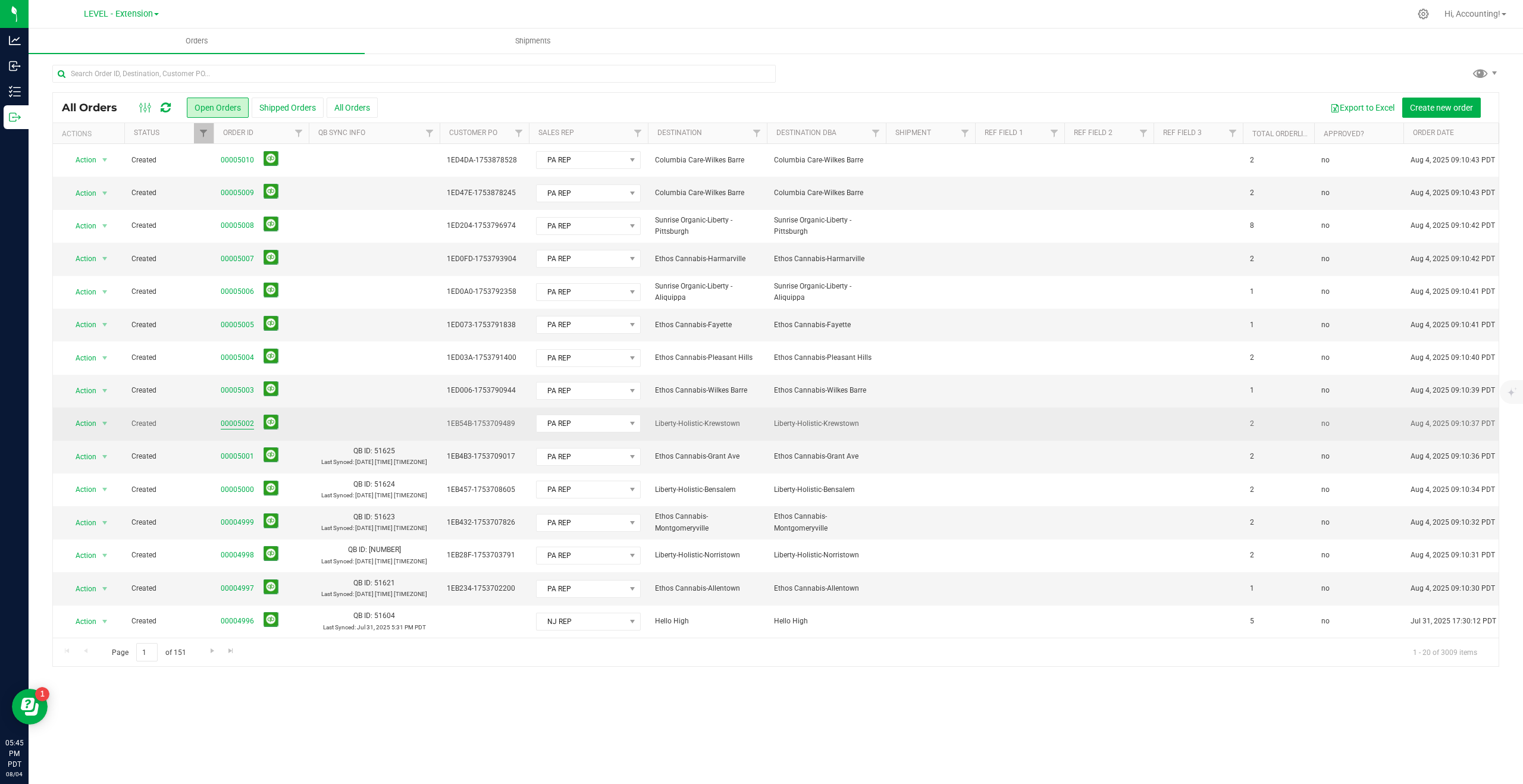 click on "00005002" at bounding box center (237, 424) 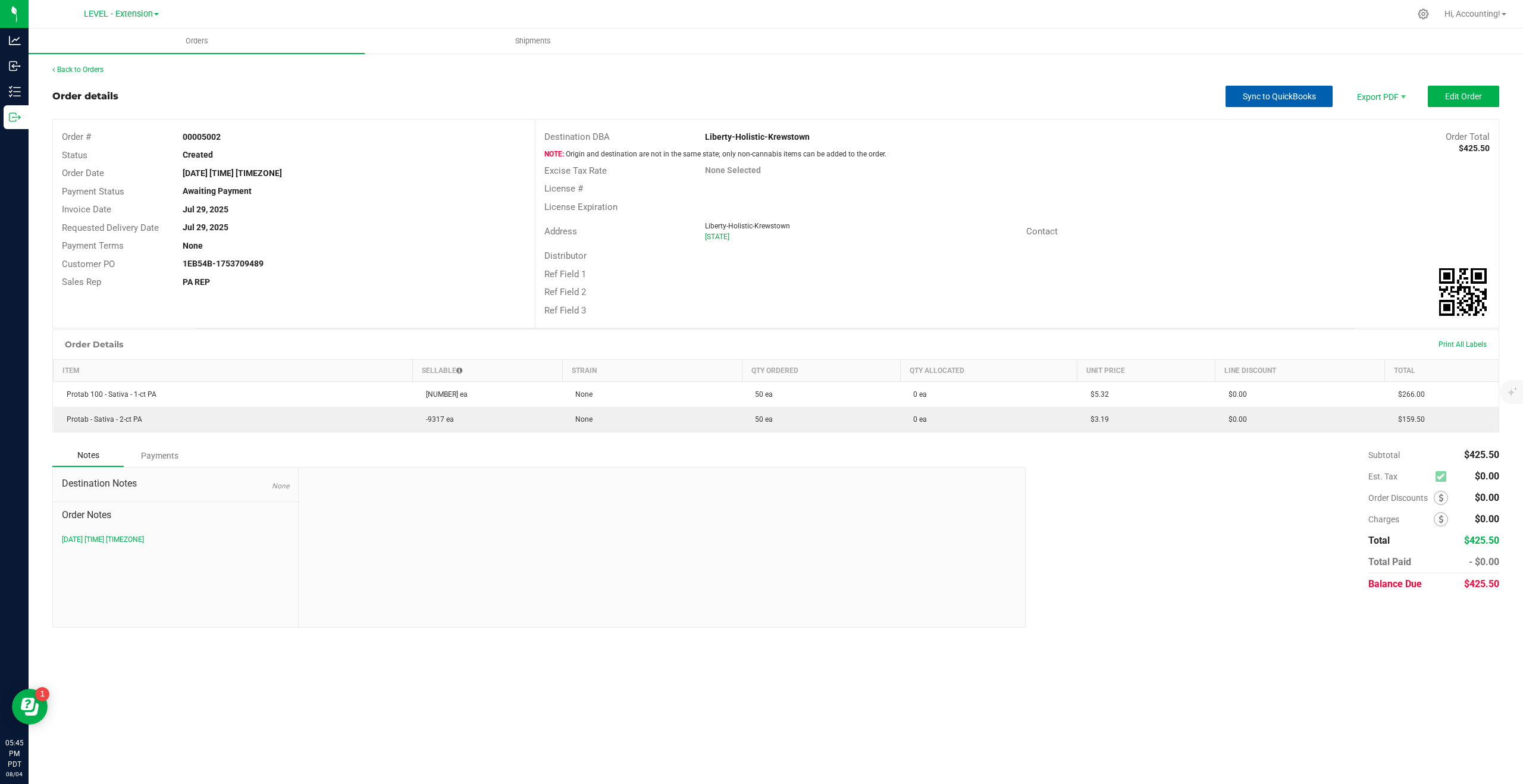 click on "Sync to QuickBooks" at bounding box center (1279, 96) 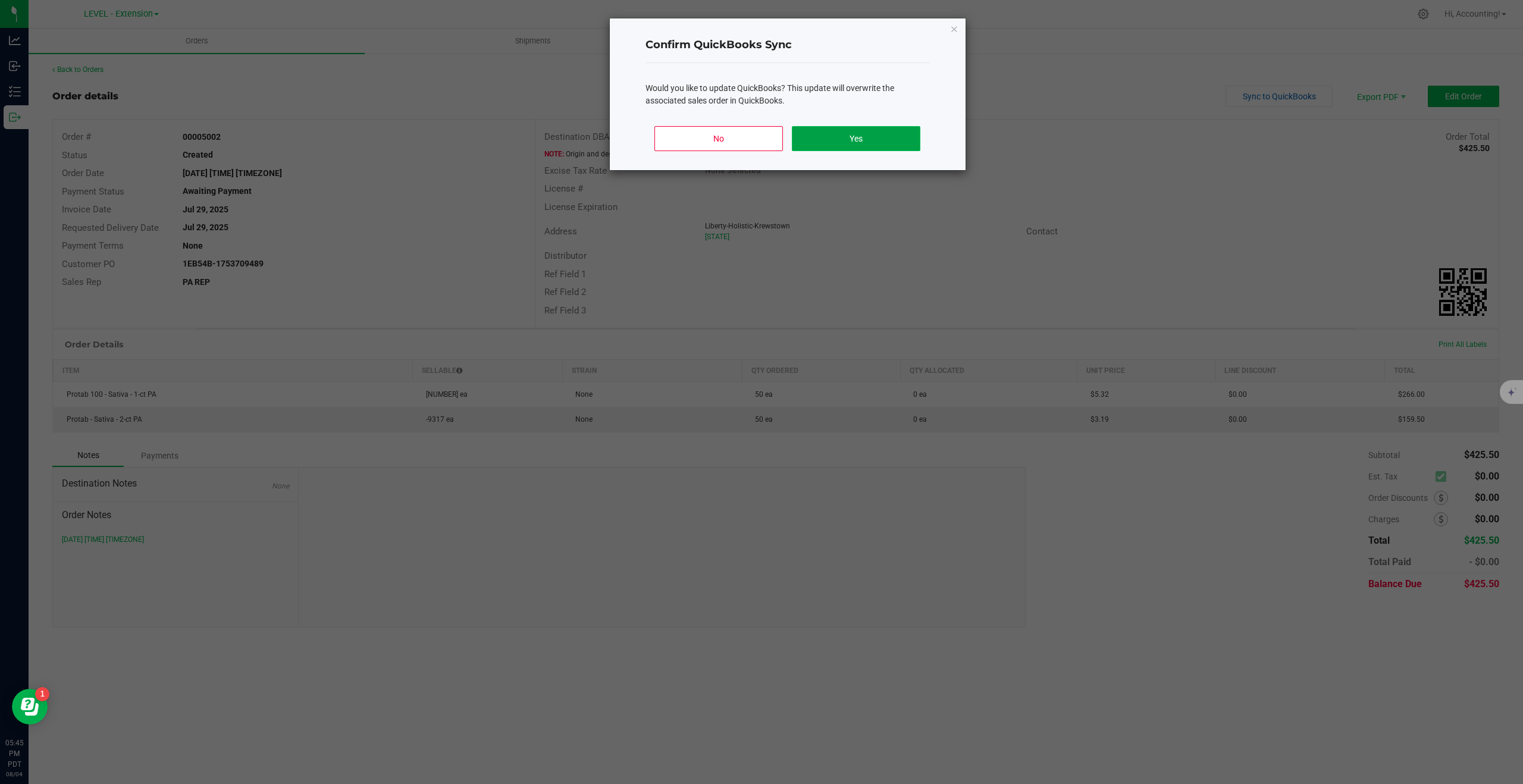 click on "Yes" 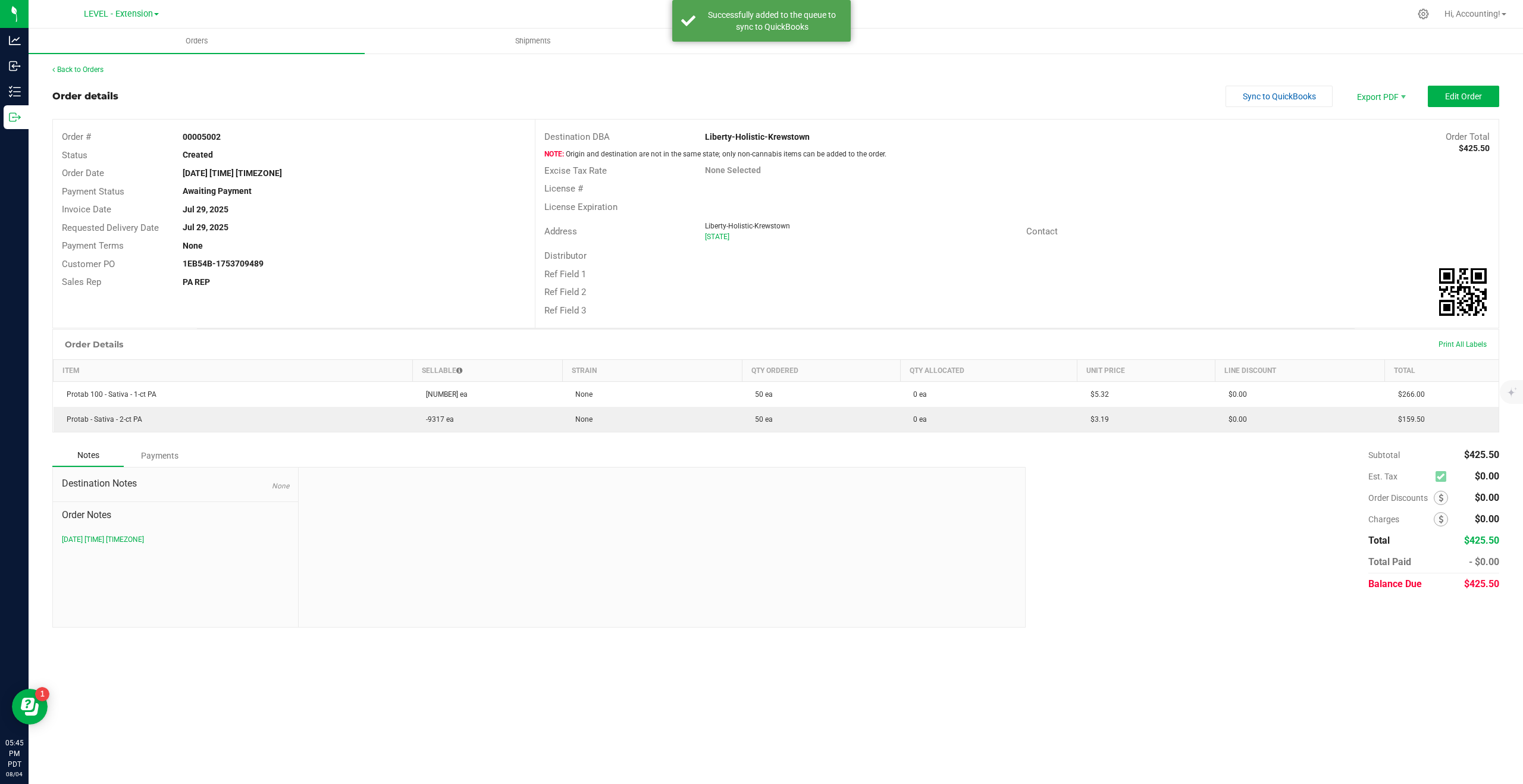 click on "Back to Orders
Order details   Sync to QuickBooks   Export PDF   Edit Order   Order #   00005002   Status   Created   Order Date   [DATE] [TIME] [TIMEZONE]   Payment Status   Awaiting Payment   Invoice Date   [DATE]   Requested Delivery Date   [DATE]   Payment Terms   None   Customer PO   1EB54B-1753709489   Sales Rep   PA REP   Destination DBA   Liberty-Holistic-Krewstown [CITY]  Contact   Distributor      Ref Field 1      Ref Field 2      Ref Field 3
Order Details Print All Labels Item  Sellable  Strain Qty Ordered Qty Allocated Unit Price Line Discount Total  Protab 100 - Sativa - 1-ct PA" at bounding box center (776, 346) 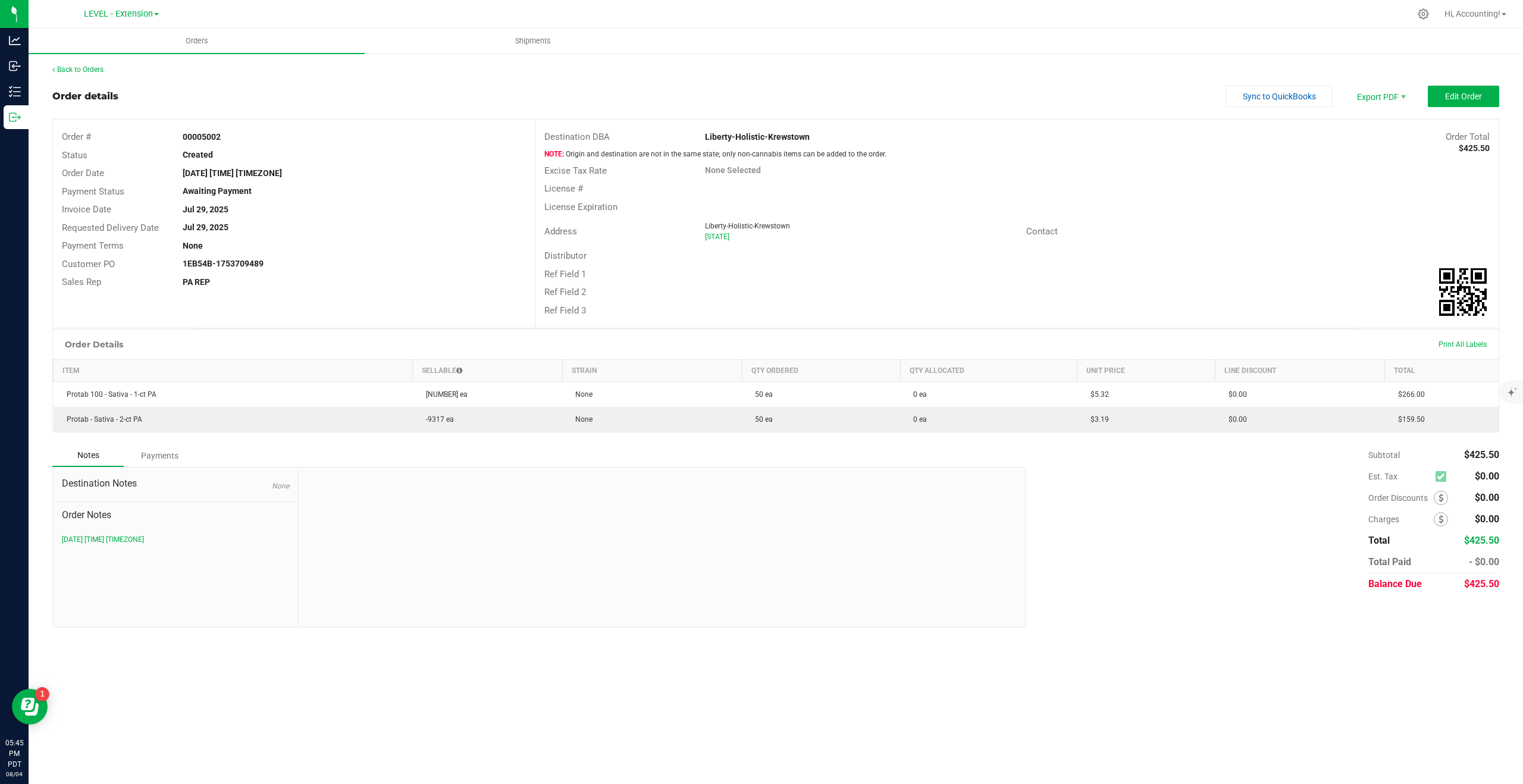 click on "Back to Orders" at bounding box center [776, 70] 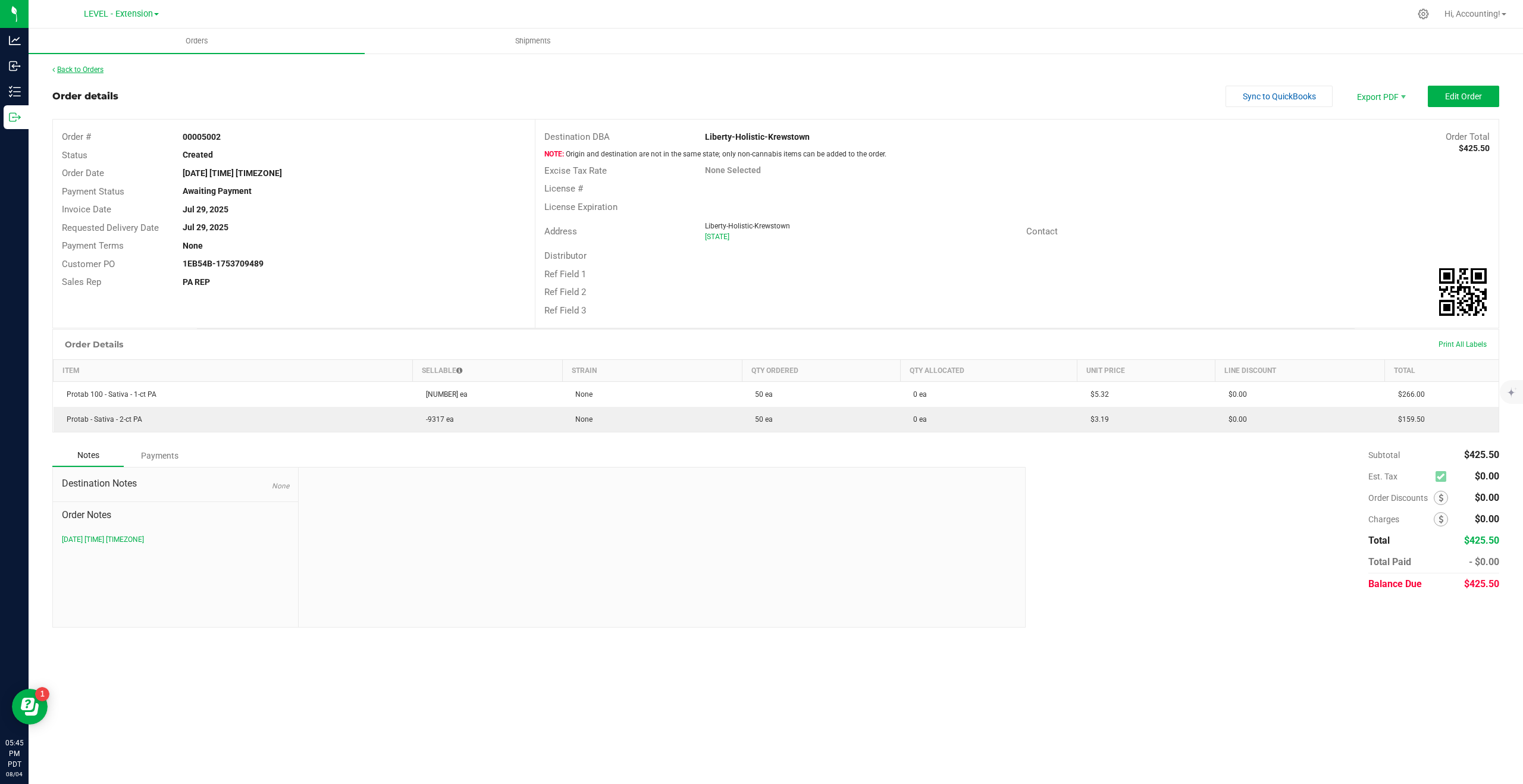 click on "Back to Orders" at bounding box center (78, 70) 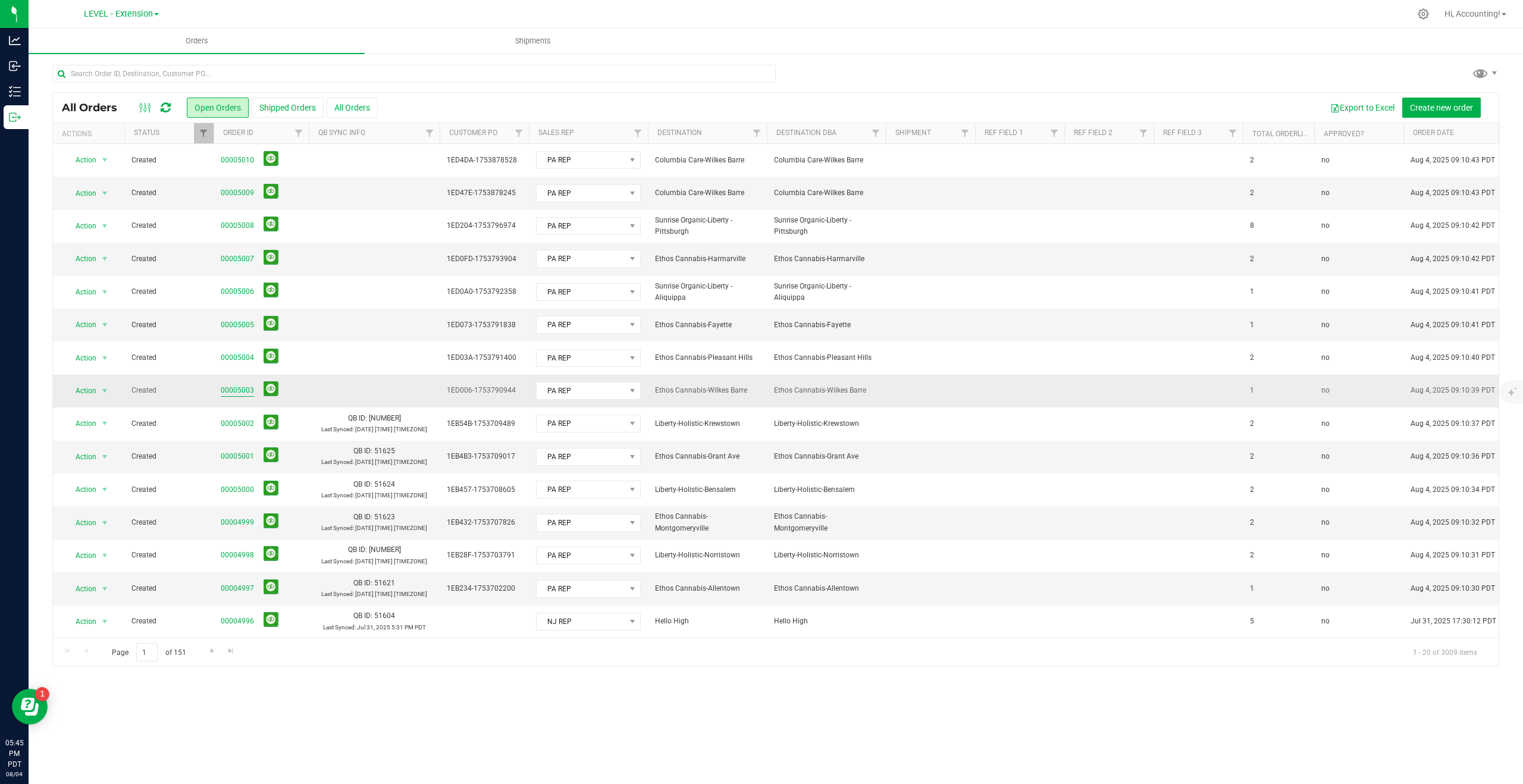 click on "00005003" at bounding box center (237, 390) 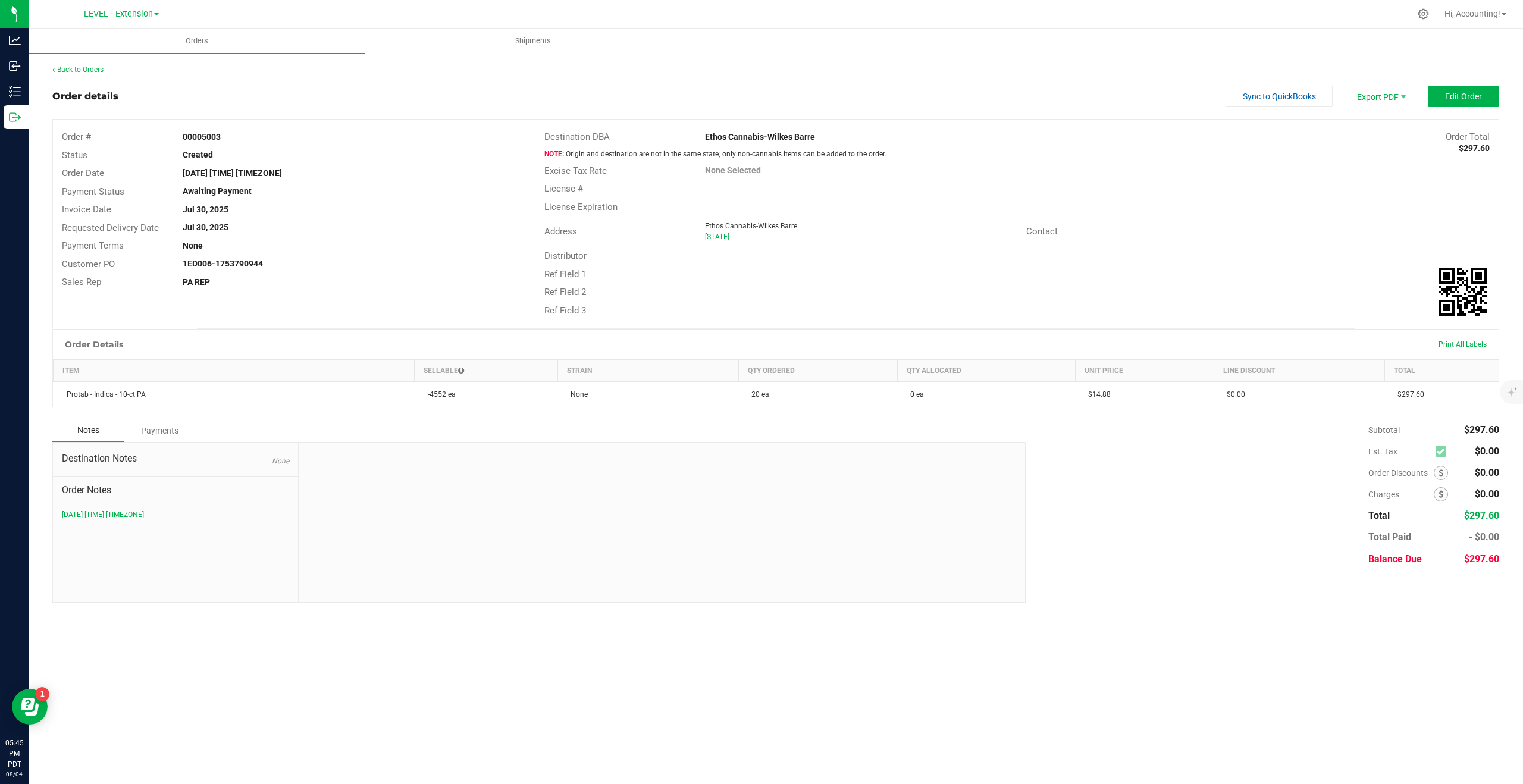 click on "Back to Orders" at bounding box center [78, 70] 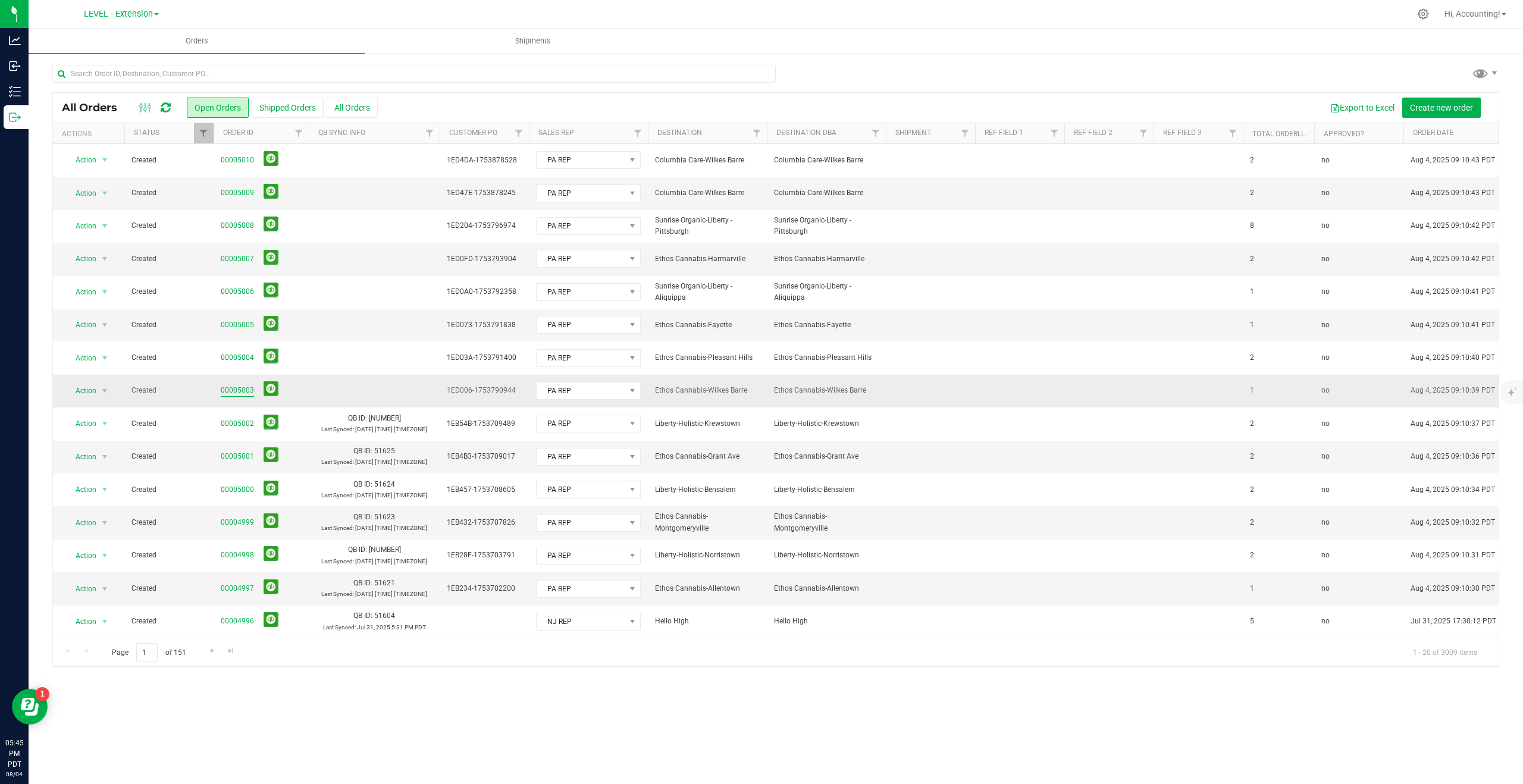 click on "00005003" at bounding box center (237, 390) 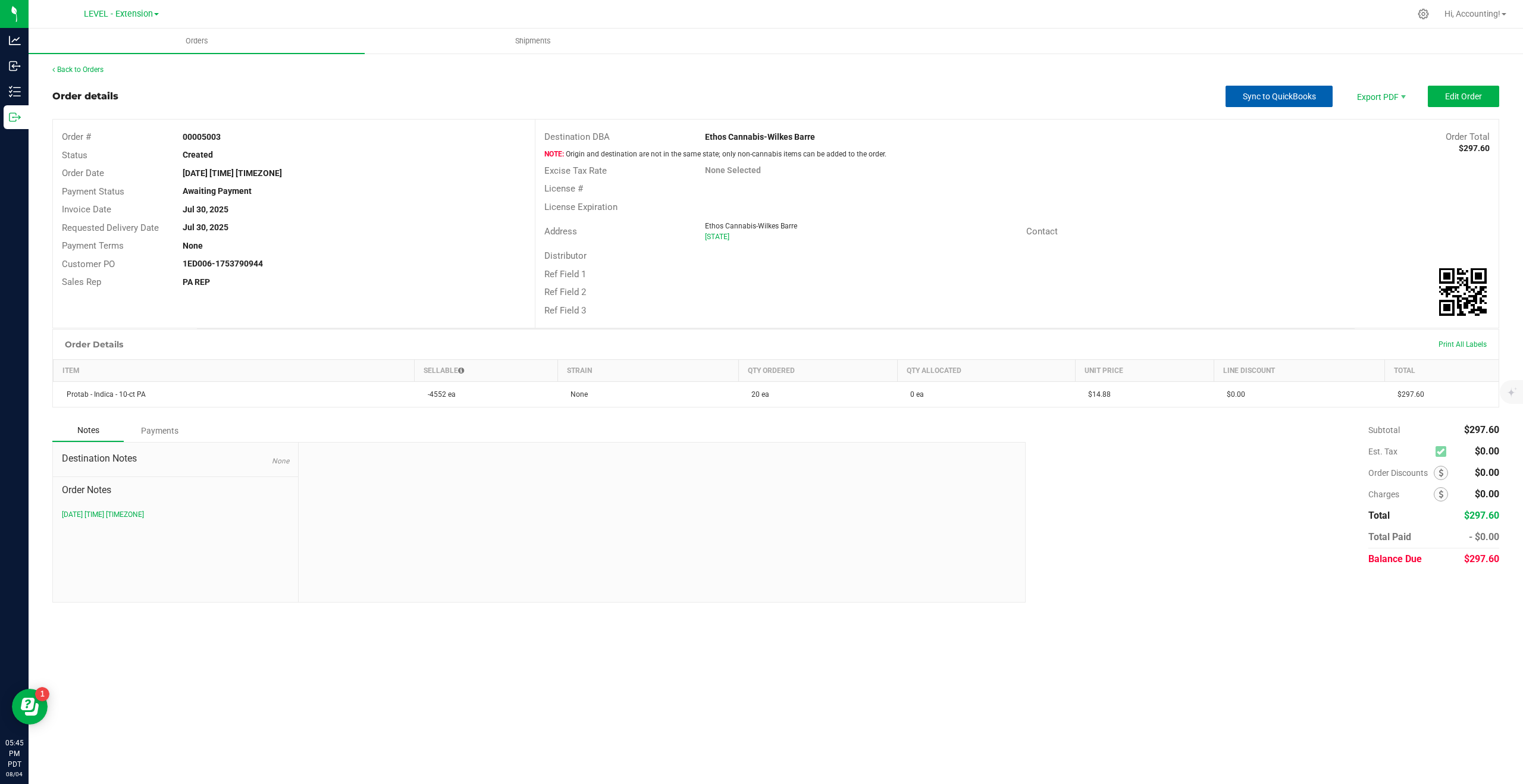 click on "Sync to QuickBooks" at bounding box center [1279, 96] 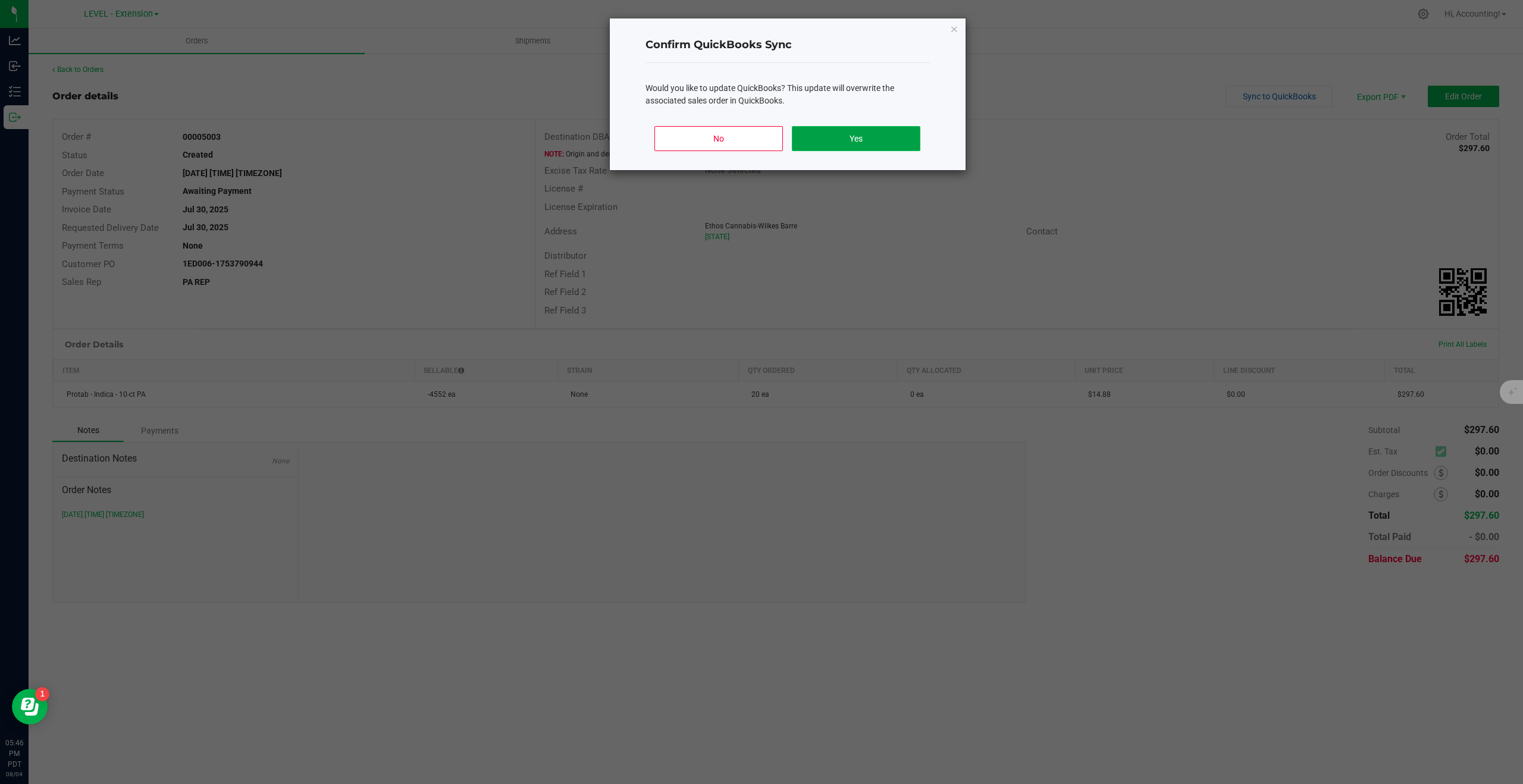 click on "Yes" 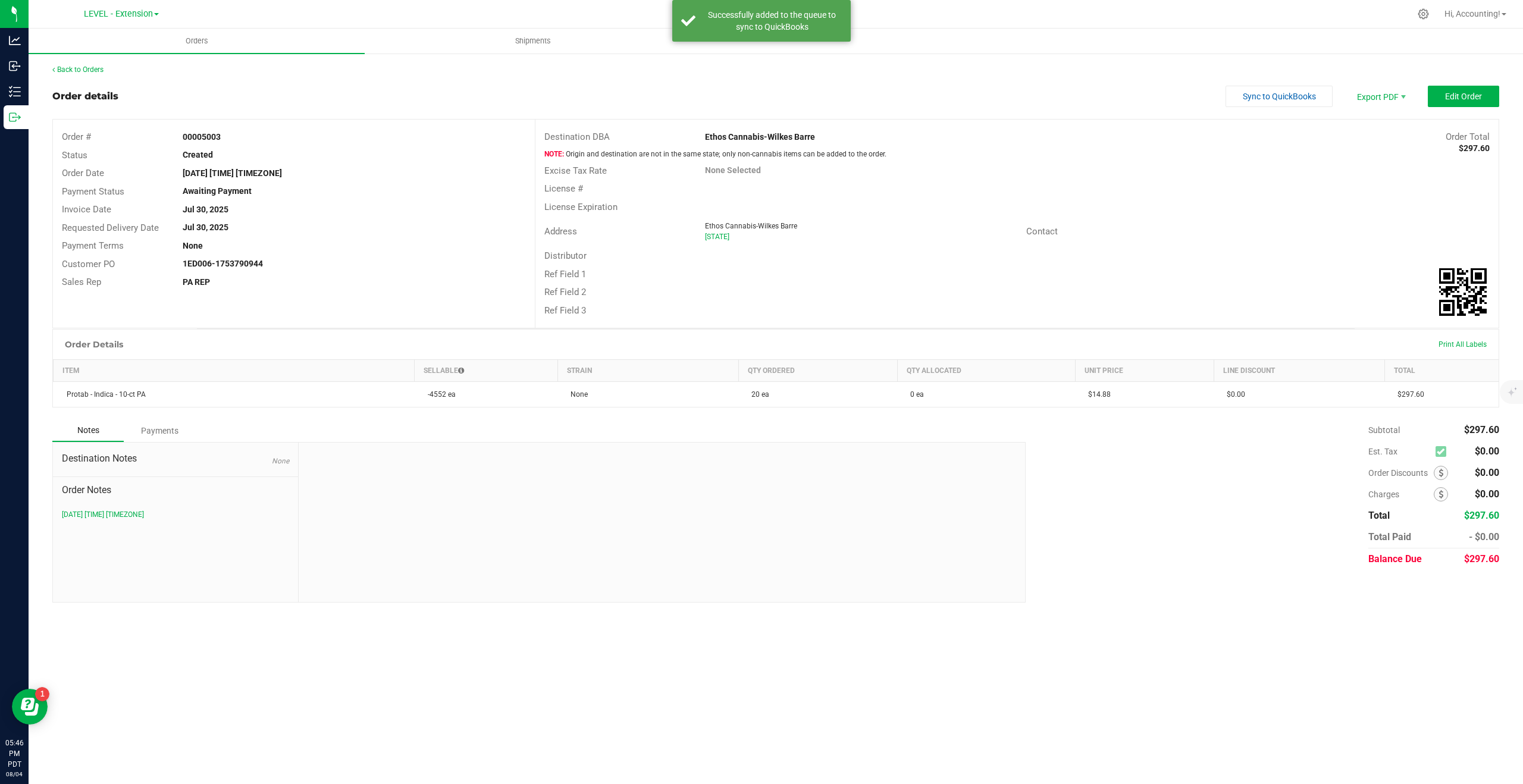 click on "Back to Orders
Order details   Sync to QuickBooks   Export PDF   Edit Order   Order #   00005003   Status   Created   Order Date   [DATE] [TIME] [TIMEZONE]   Payment Status   Awaiting Payment   Invoice Date   [DATE]   Requested Delivery Date   [DATE]   Payment Terms   None   Customer PO   1ED006-1753790944   Sales Rep   PA REP   Destination DBA   Ethos Cannabis-Wilkes Barre [CITY]  Contact   Distributor      Ref Field 1      Ref Field 2      Ref Field 3
Order Details Print All Labels Item  Sellable  Strain Qty Ordered Qty Allocated Unit Price Line Discount Total  Protab - Indica - 10-ct PA" at bounding box center [776, 333] 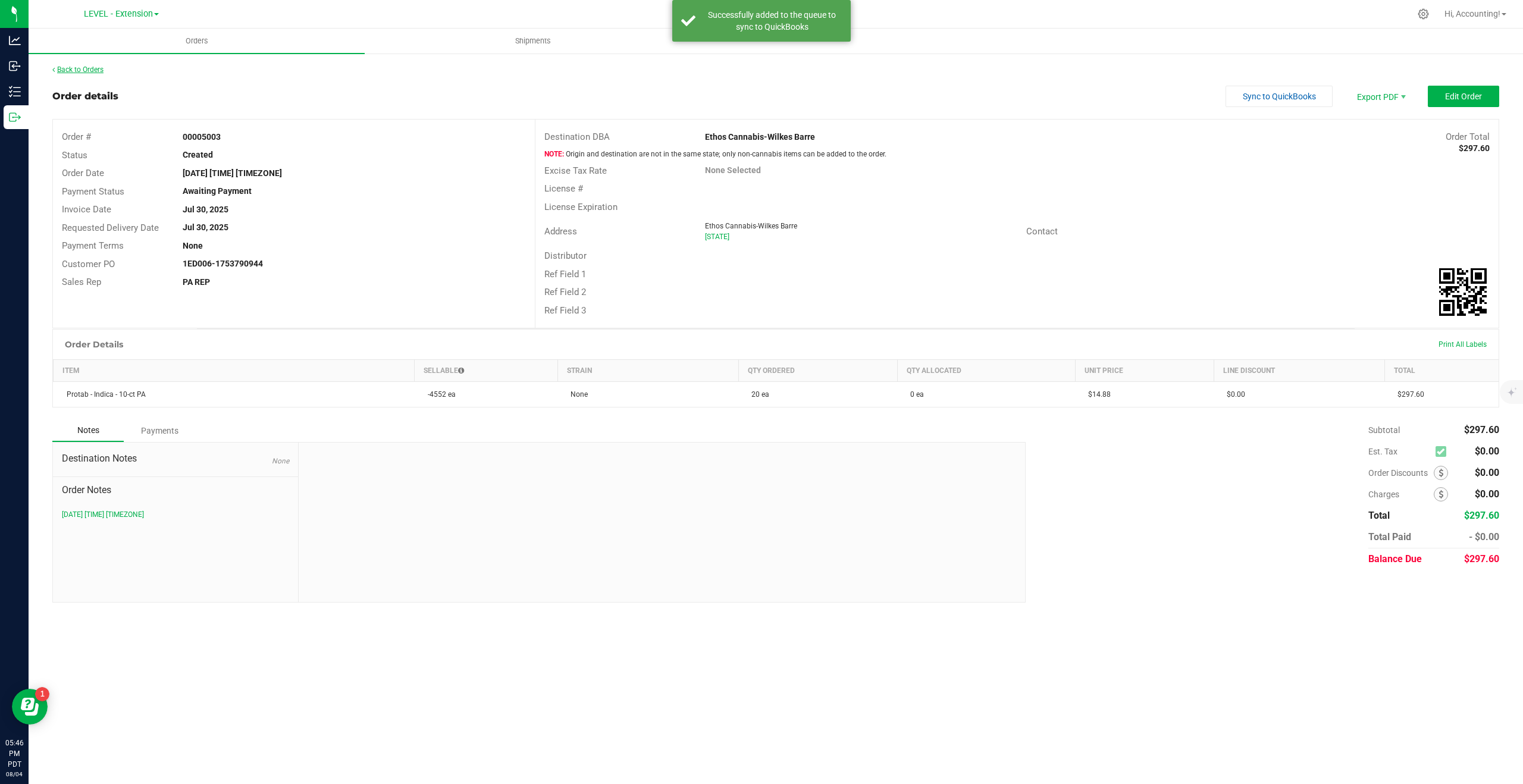 click on "Back to Orders" at bounding box center [78, 70] 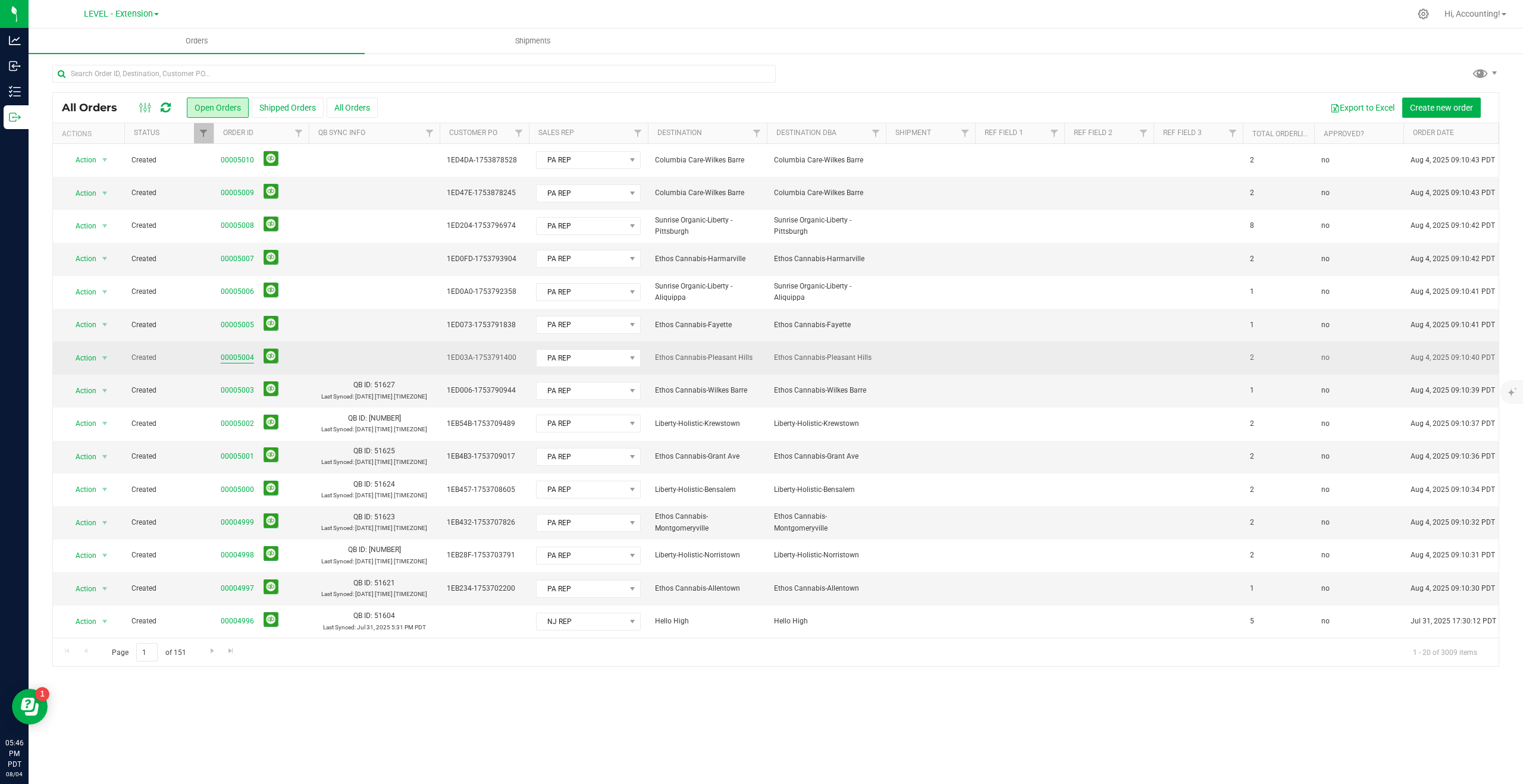 click on "00005004" at bounding box center [237, 357] 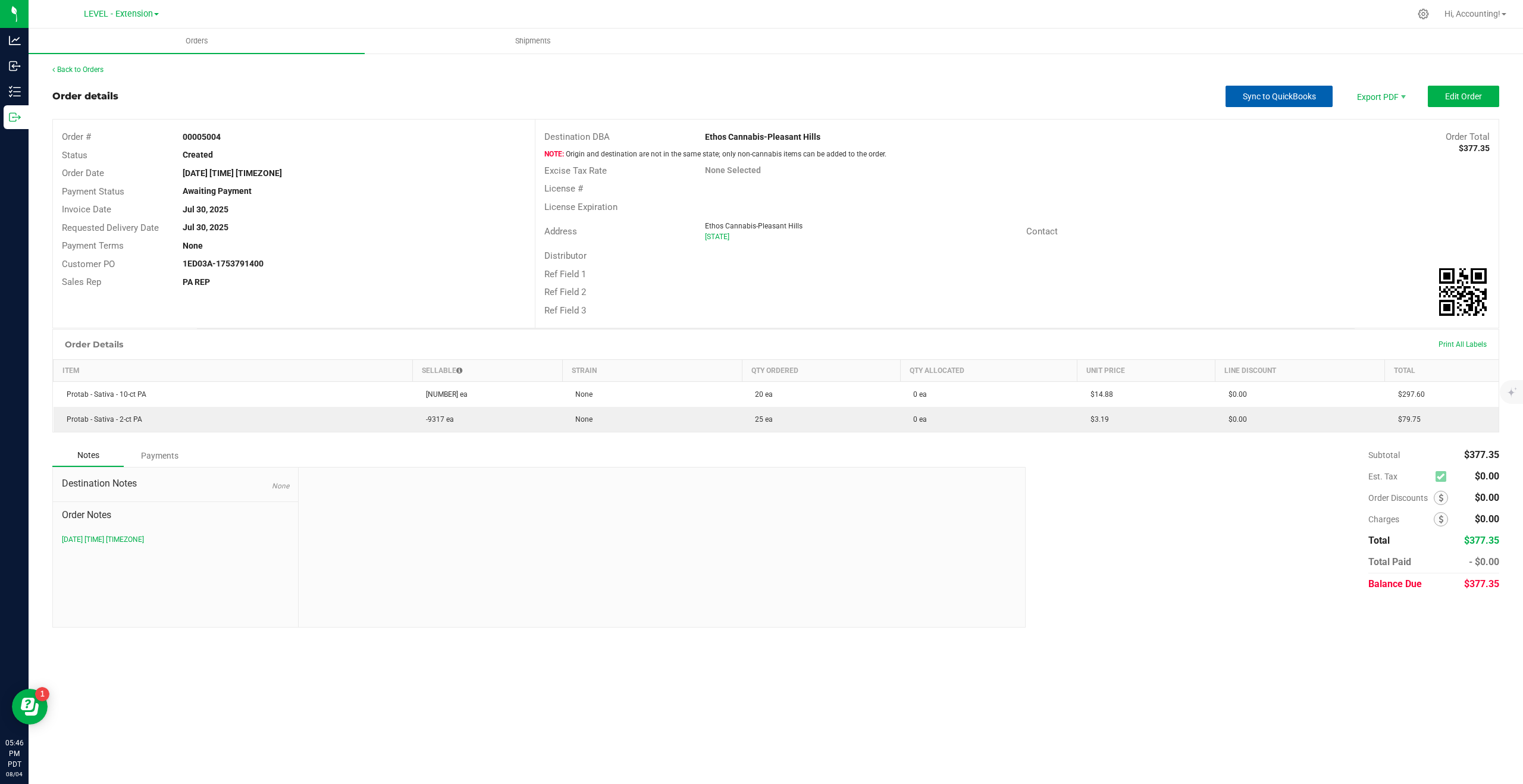 click on "Sync to QuickBooks" at bounding box center (1279, 96) 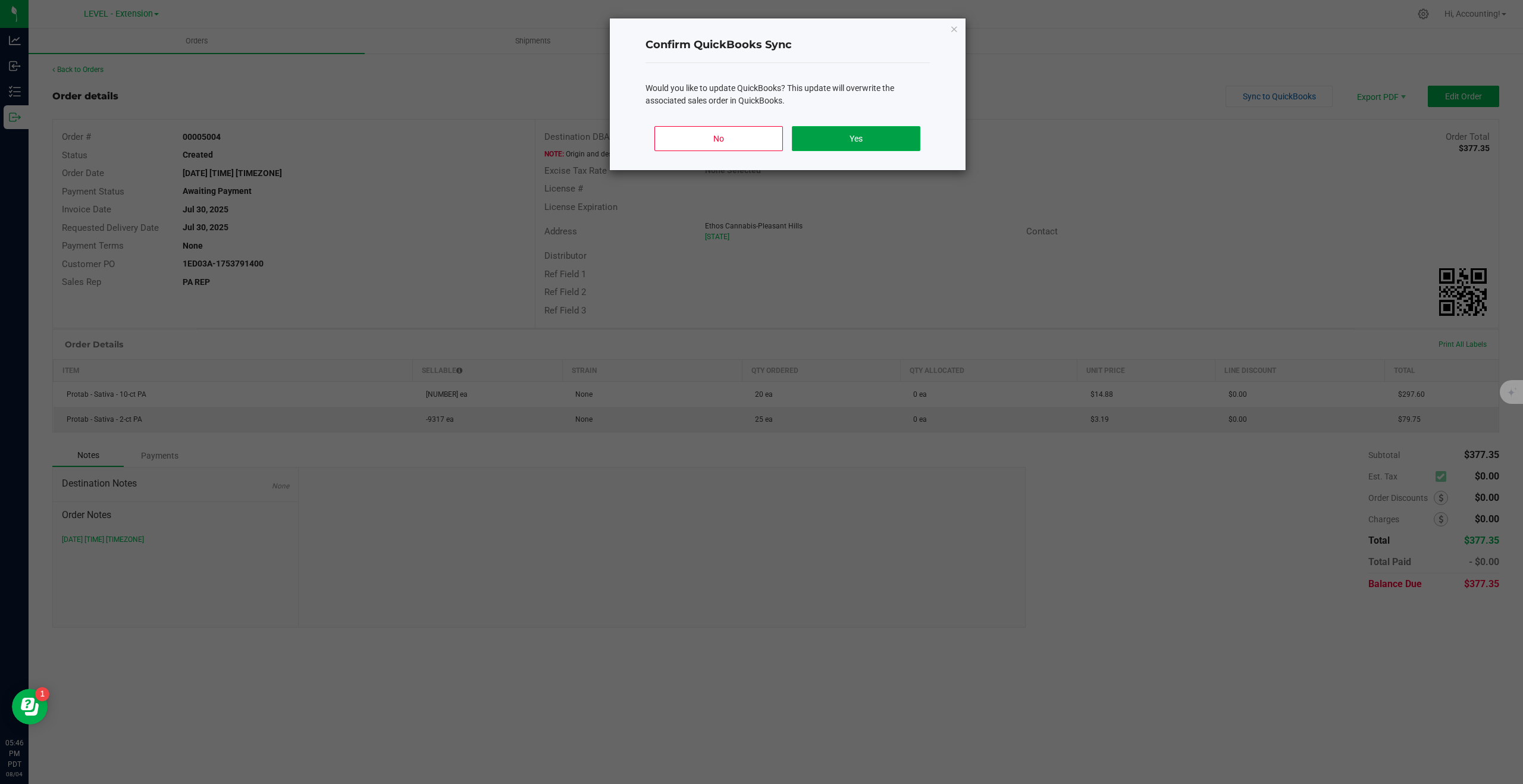 click on "Yes" 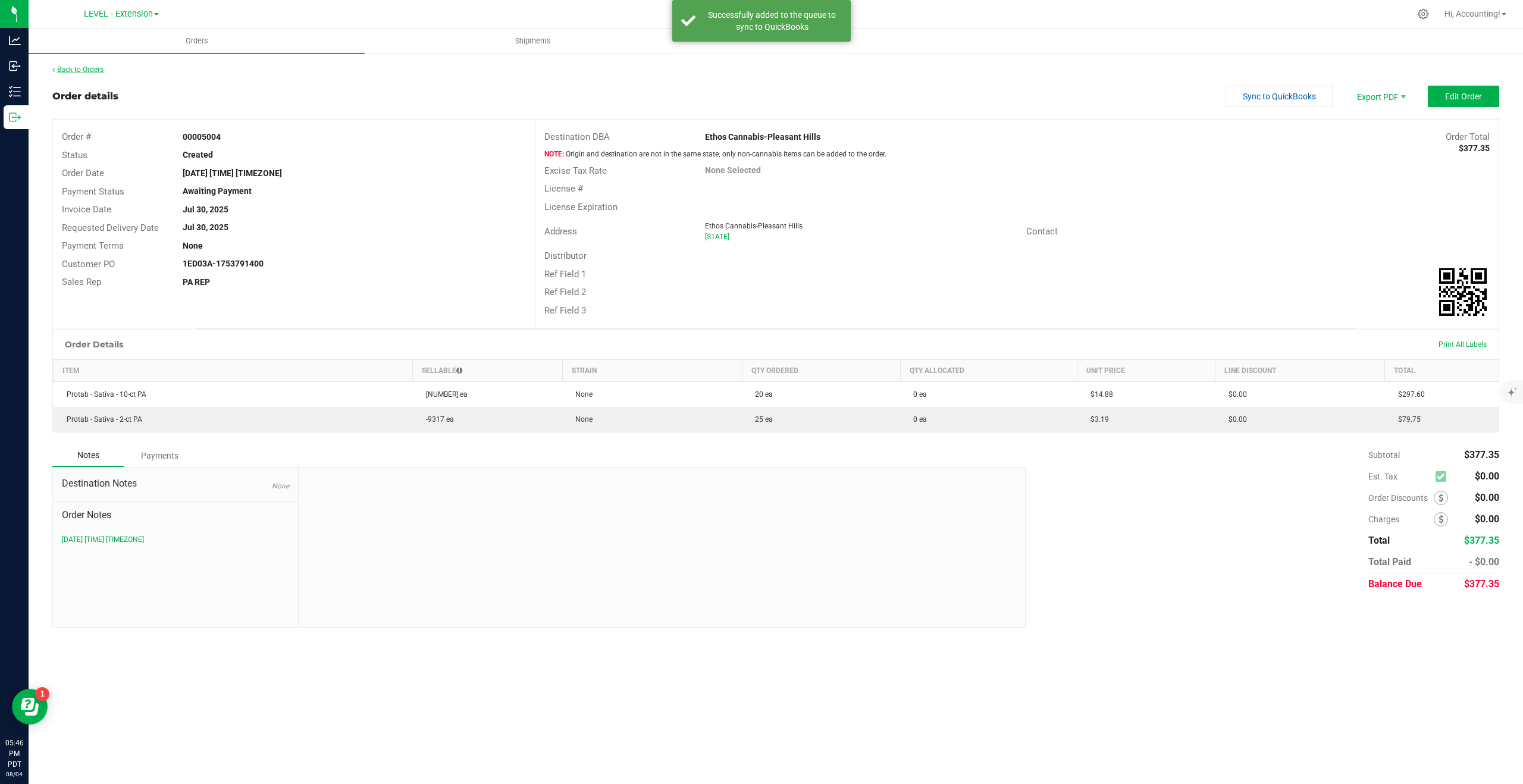click on "Back to Orders" at bounding box center [78, 70] 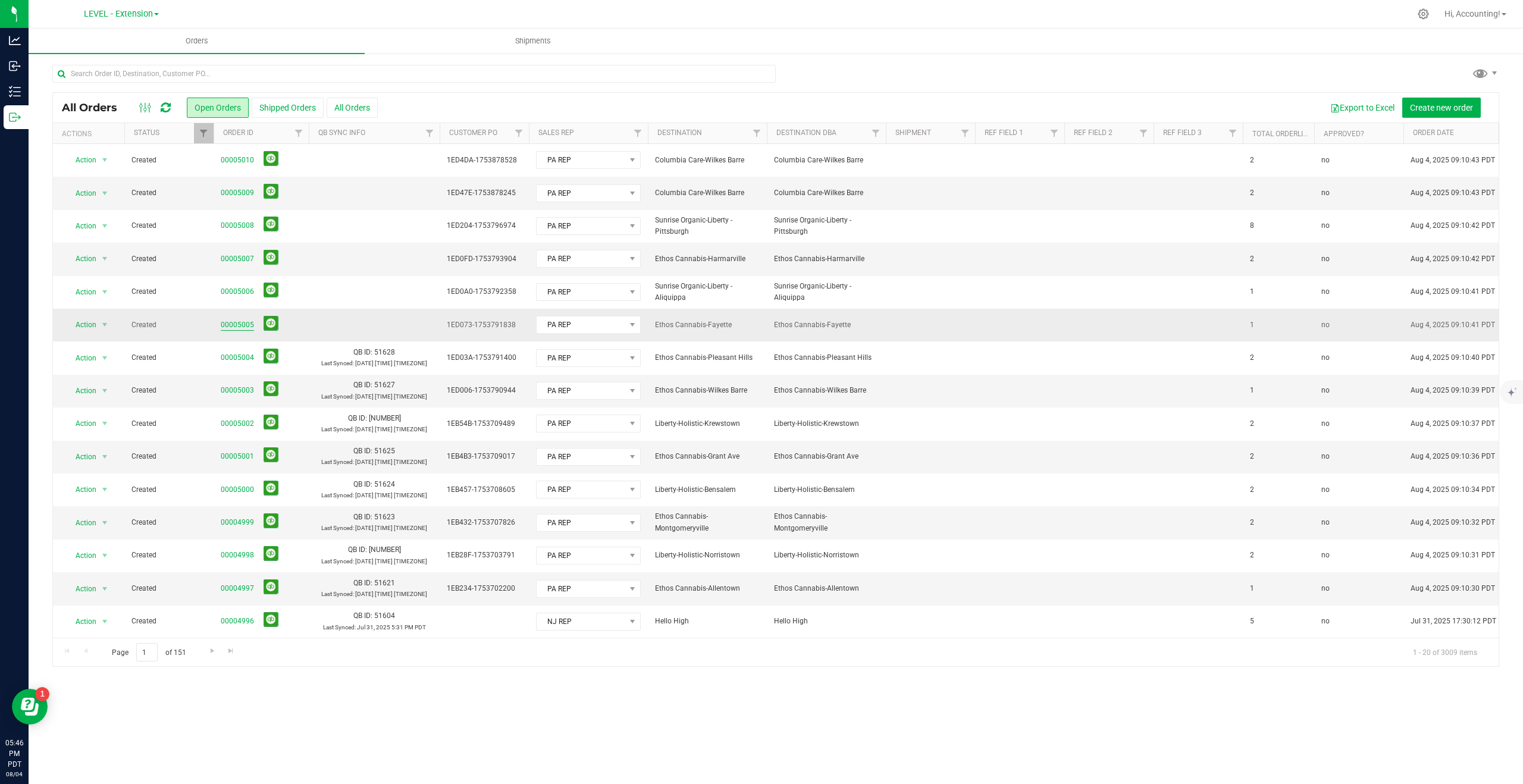 click on "00005005" at bounding box center [237, 325] 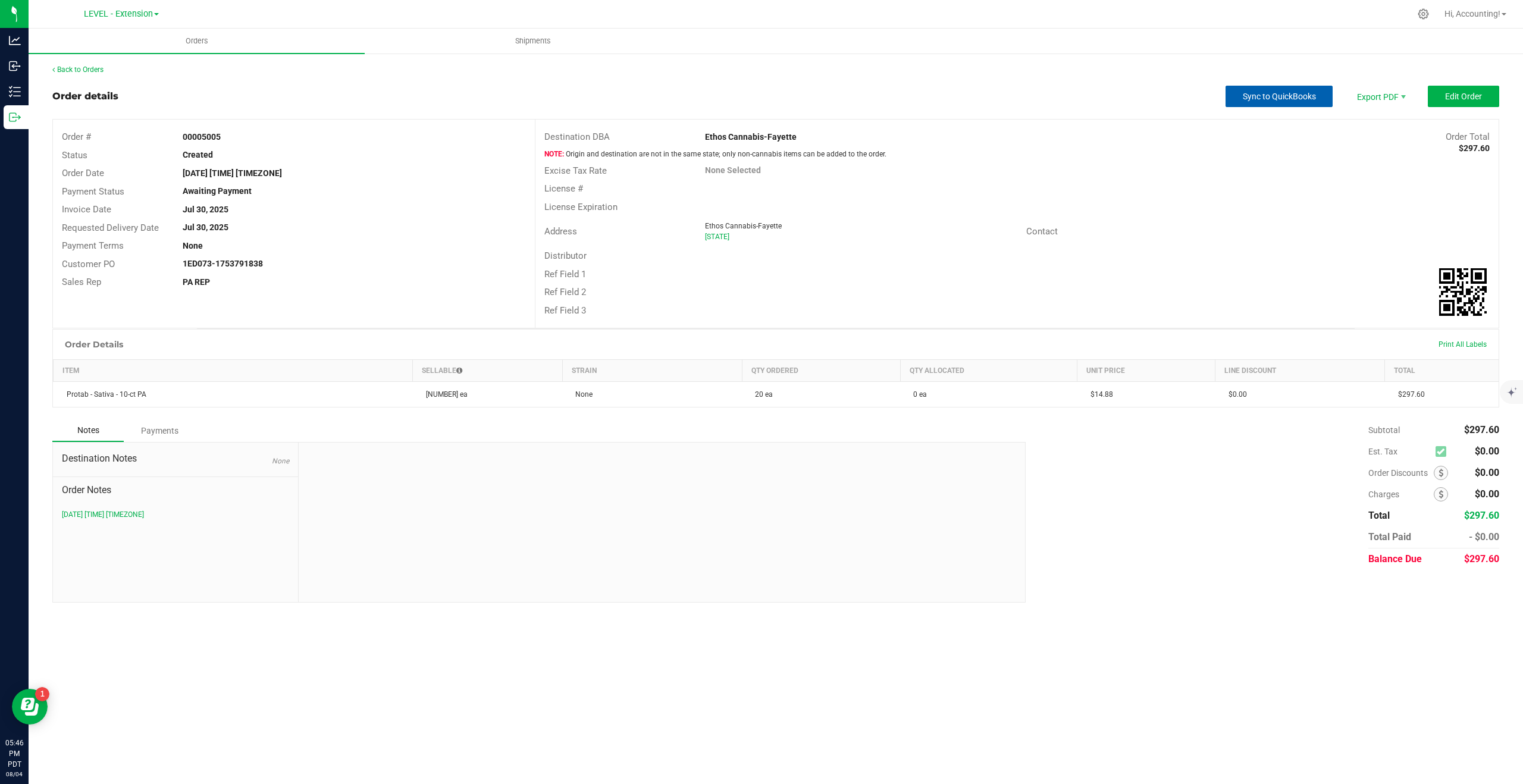 click on "Sync to QuickBooks" at bounding box center [1279, 96] 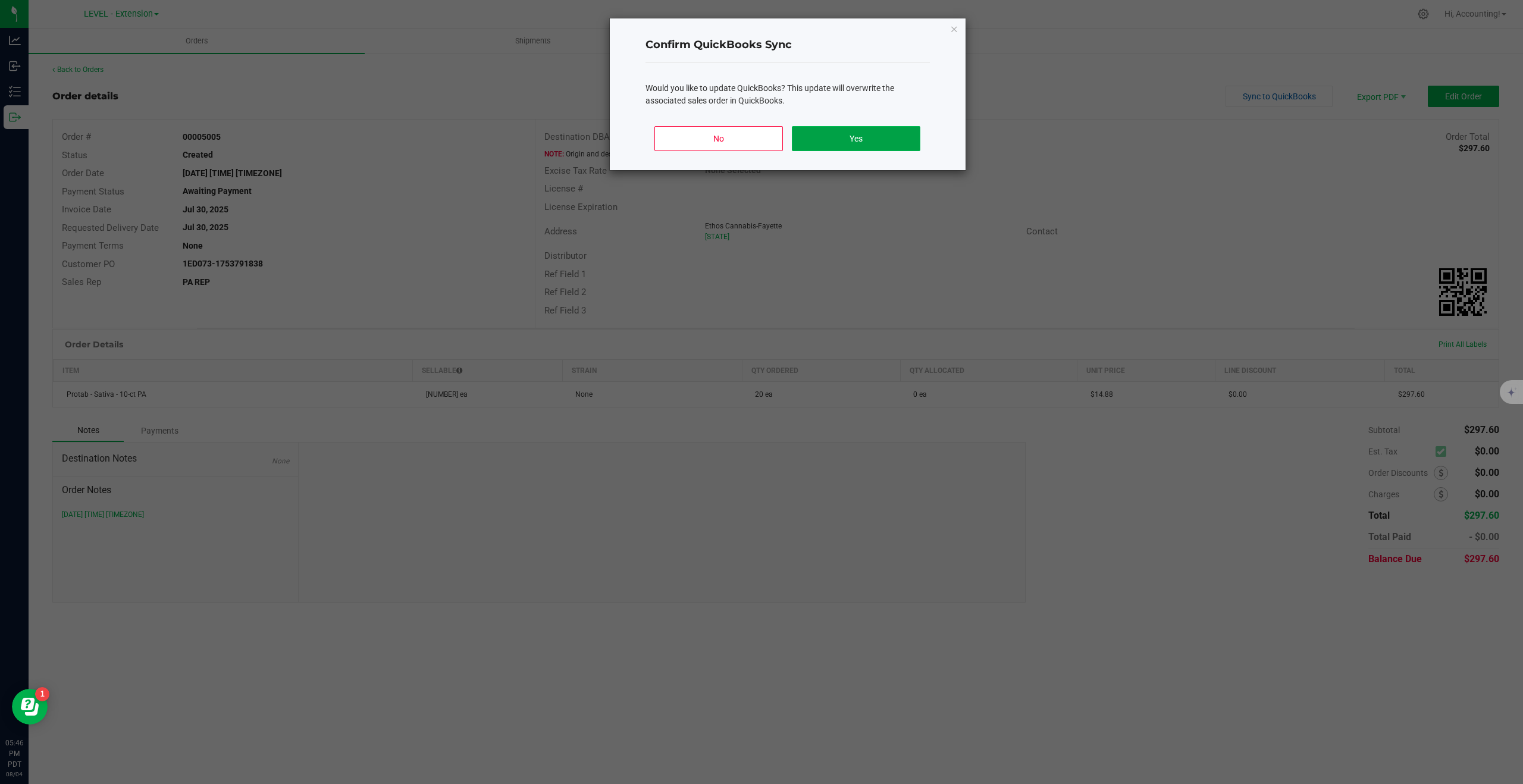 click on "Yes" 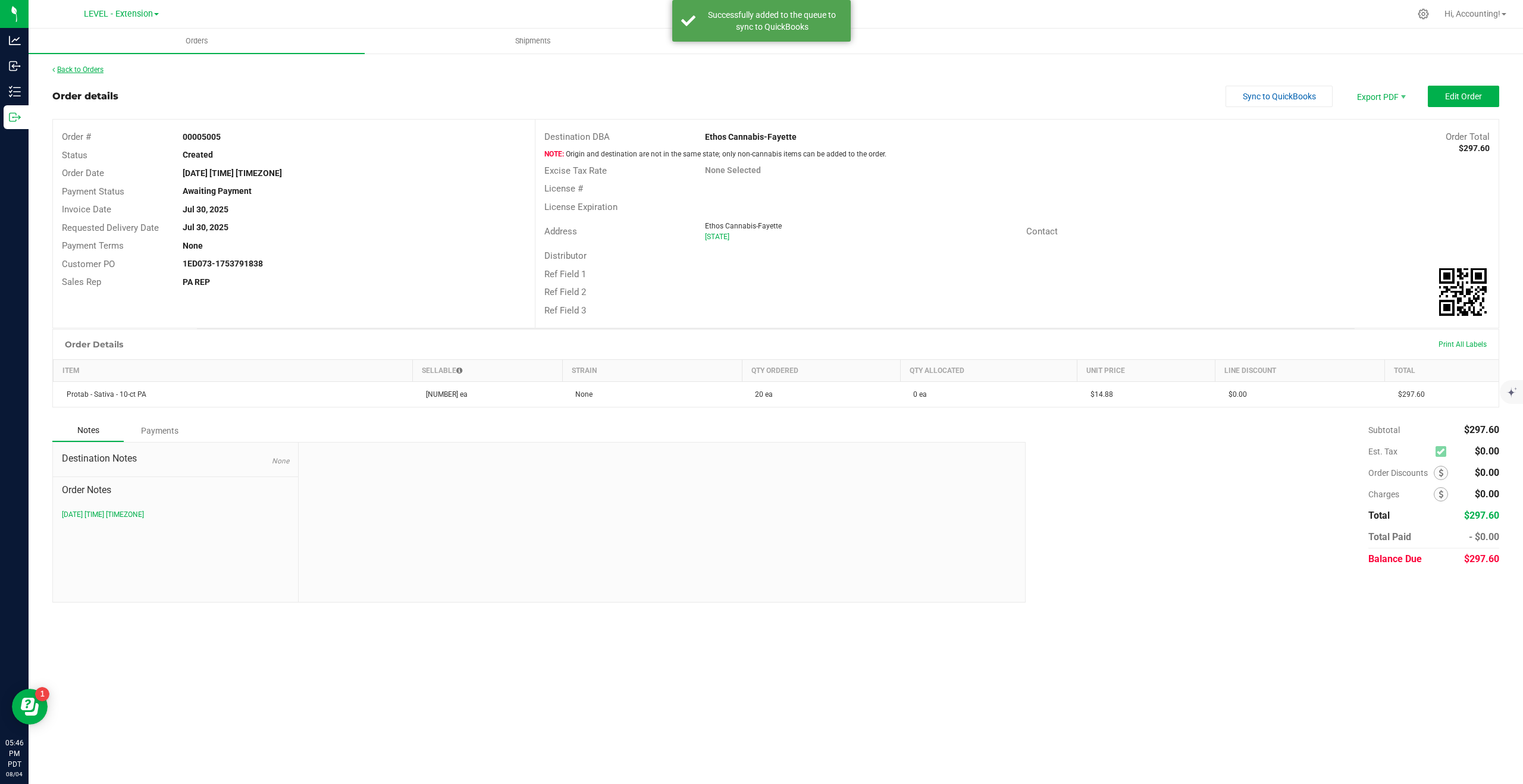 click on "Back to Orders" at bounding box center (78, 70) 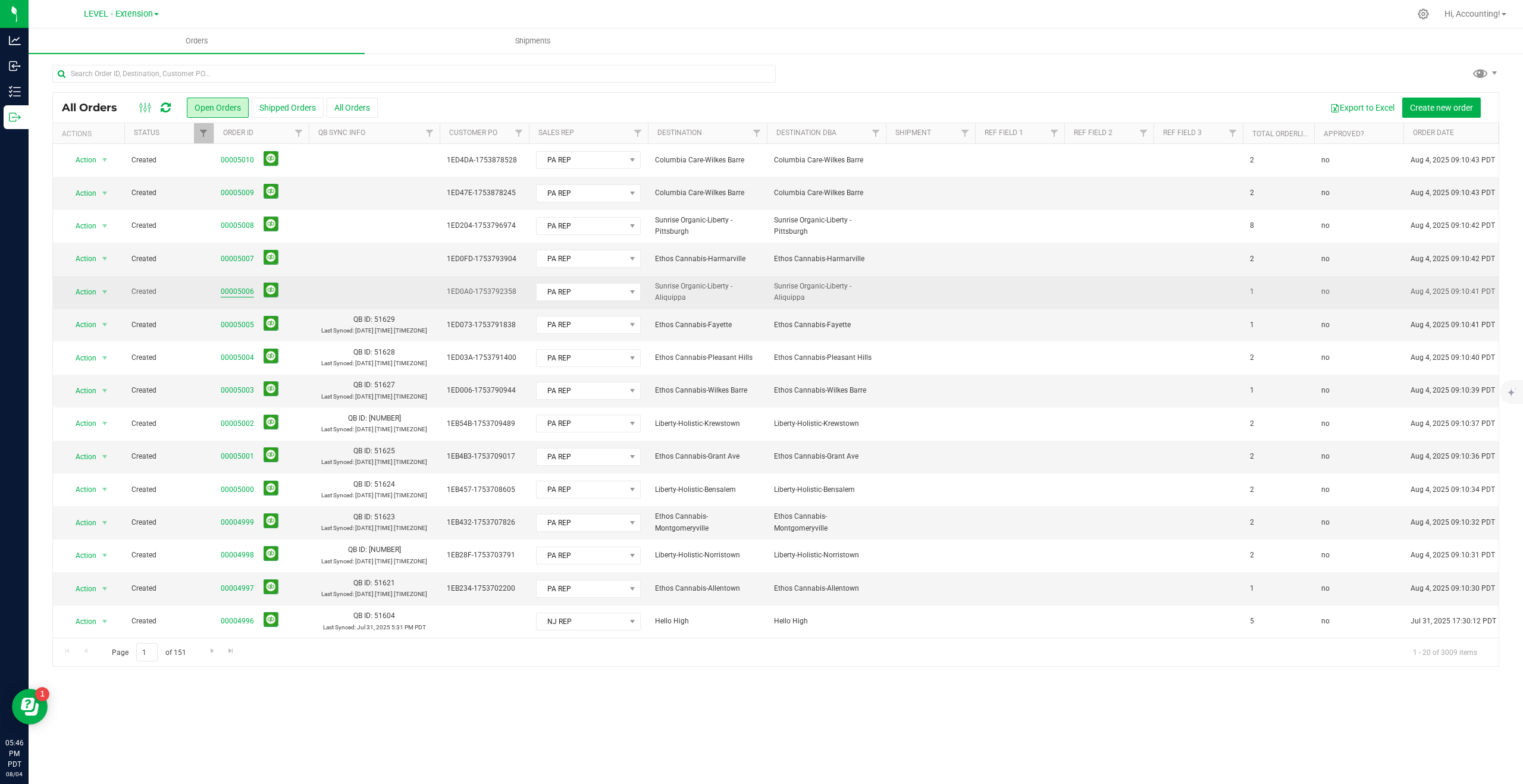 click on "00005006" at bounding box center (237, 291) 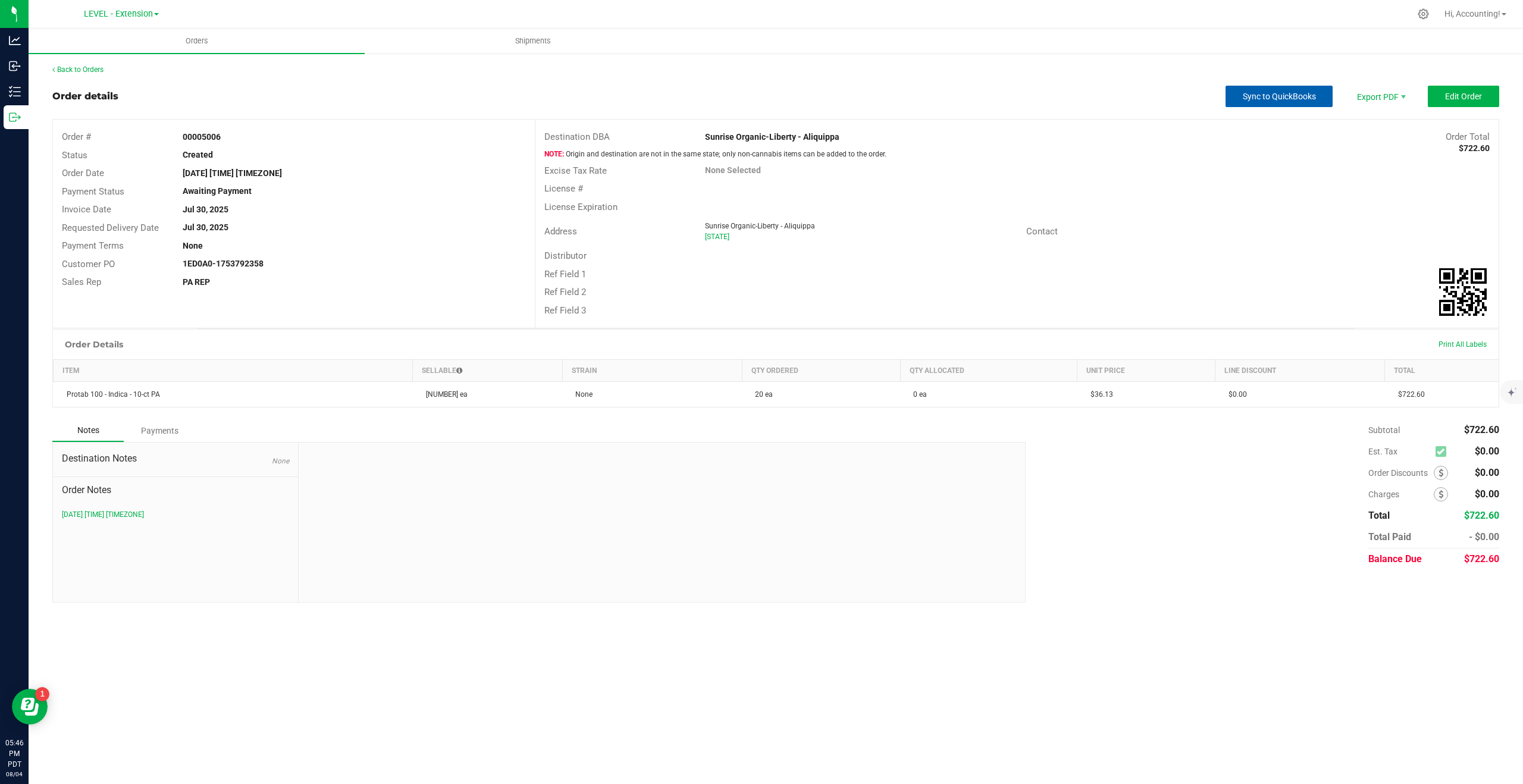 click on "Sync to QuickBooks" at bounding box center [1279, 96] 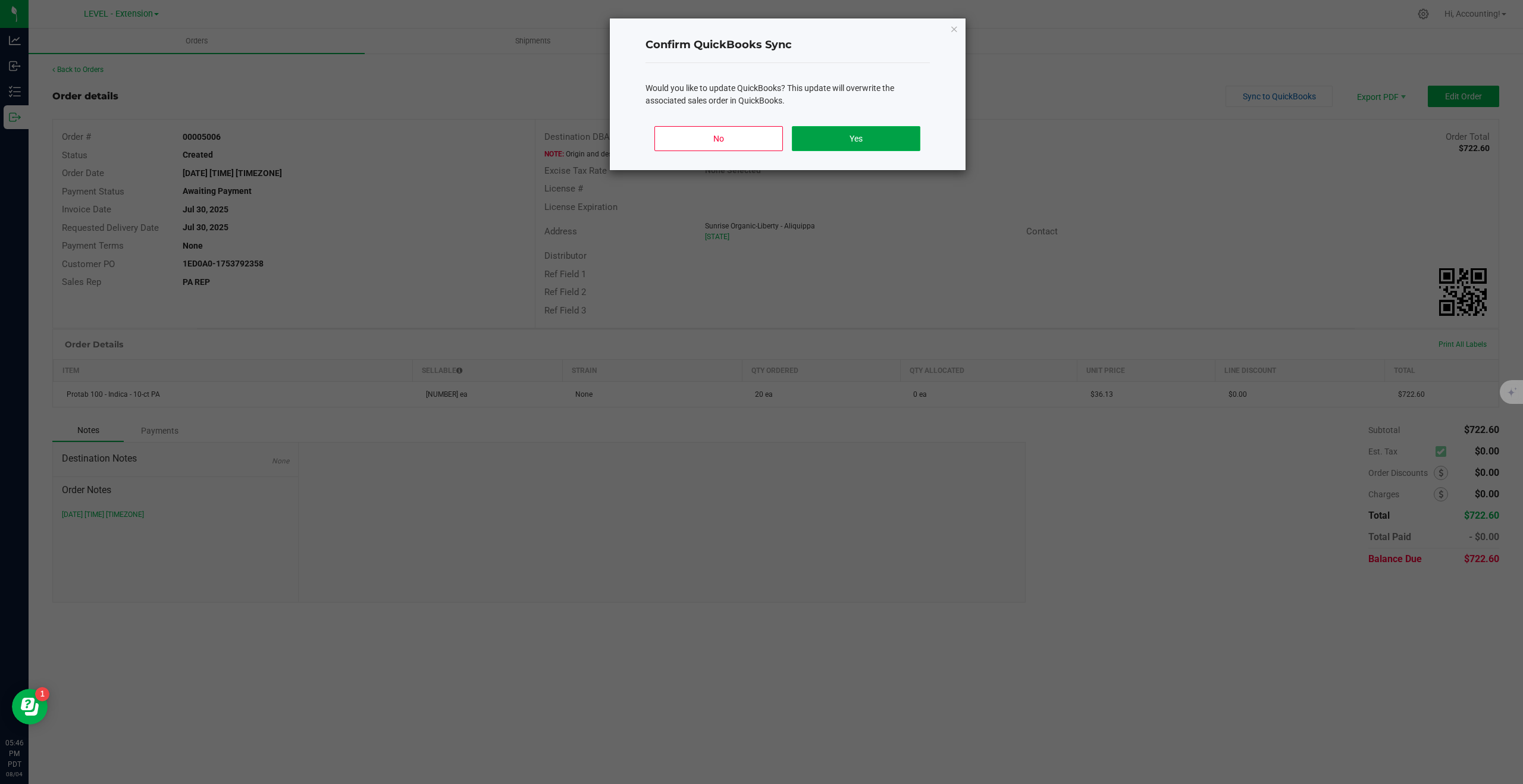click on "Yes" 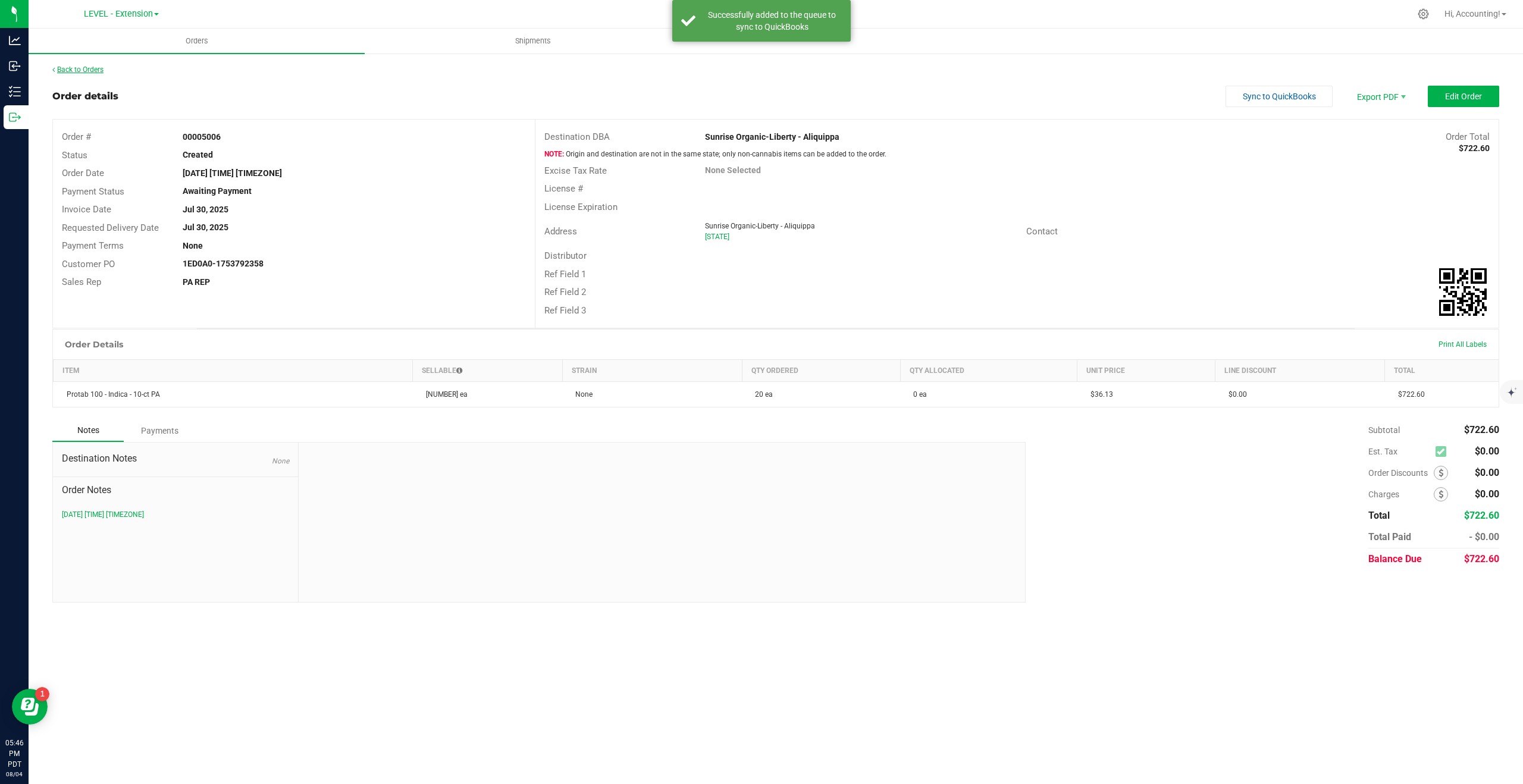 click on "Back to Orders" at bounding box center [78, 70] 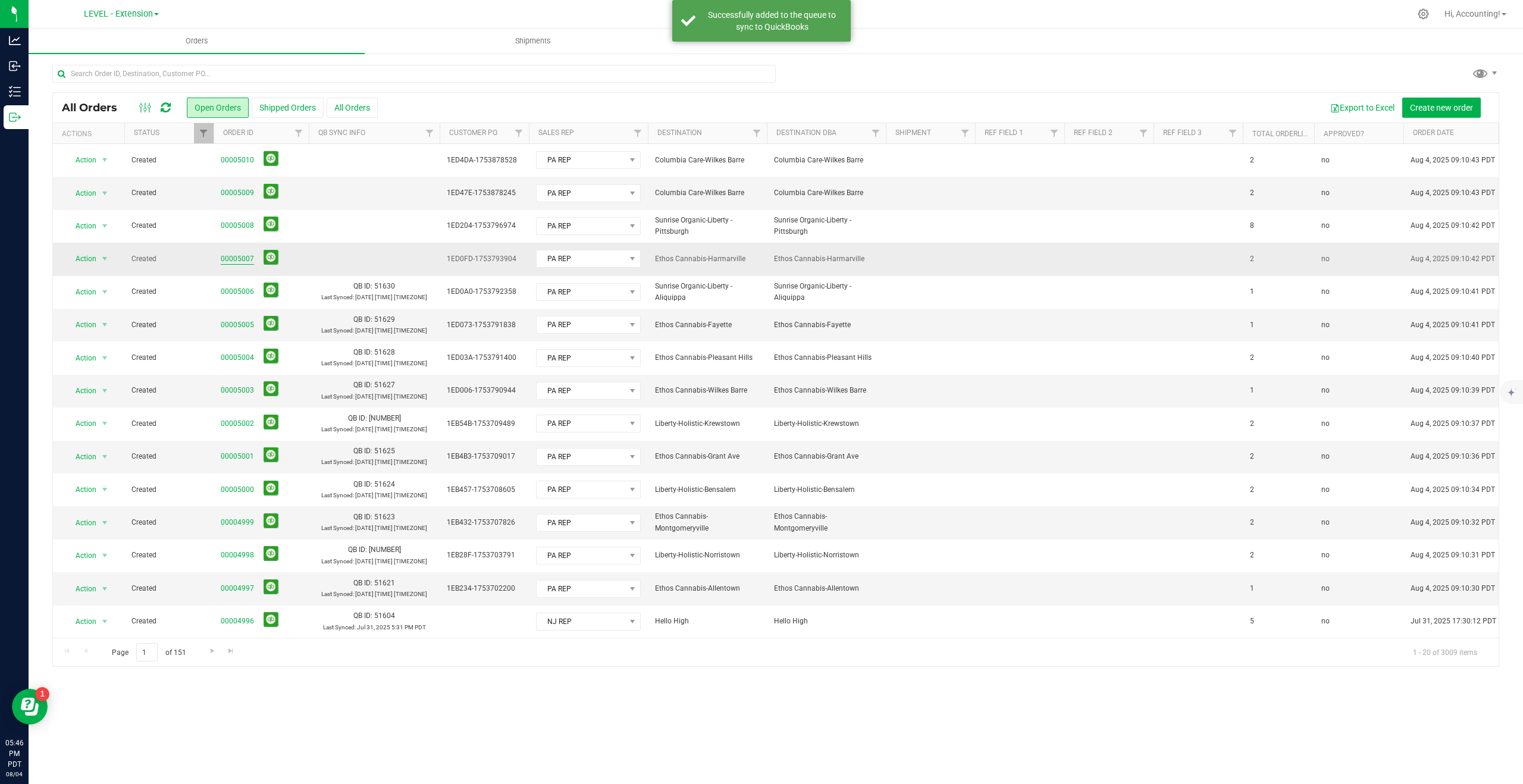 click on "00005007" at bounding box center [237, 259] 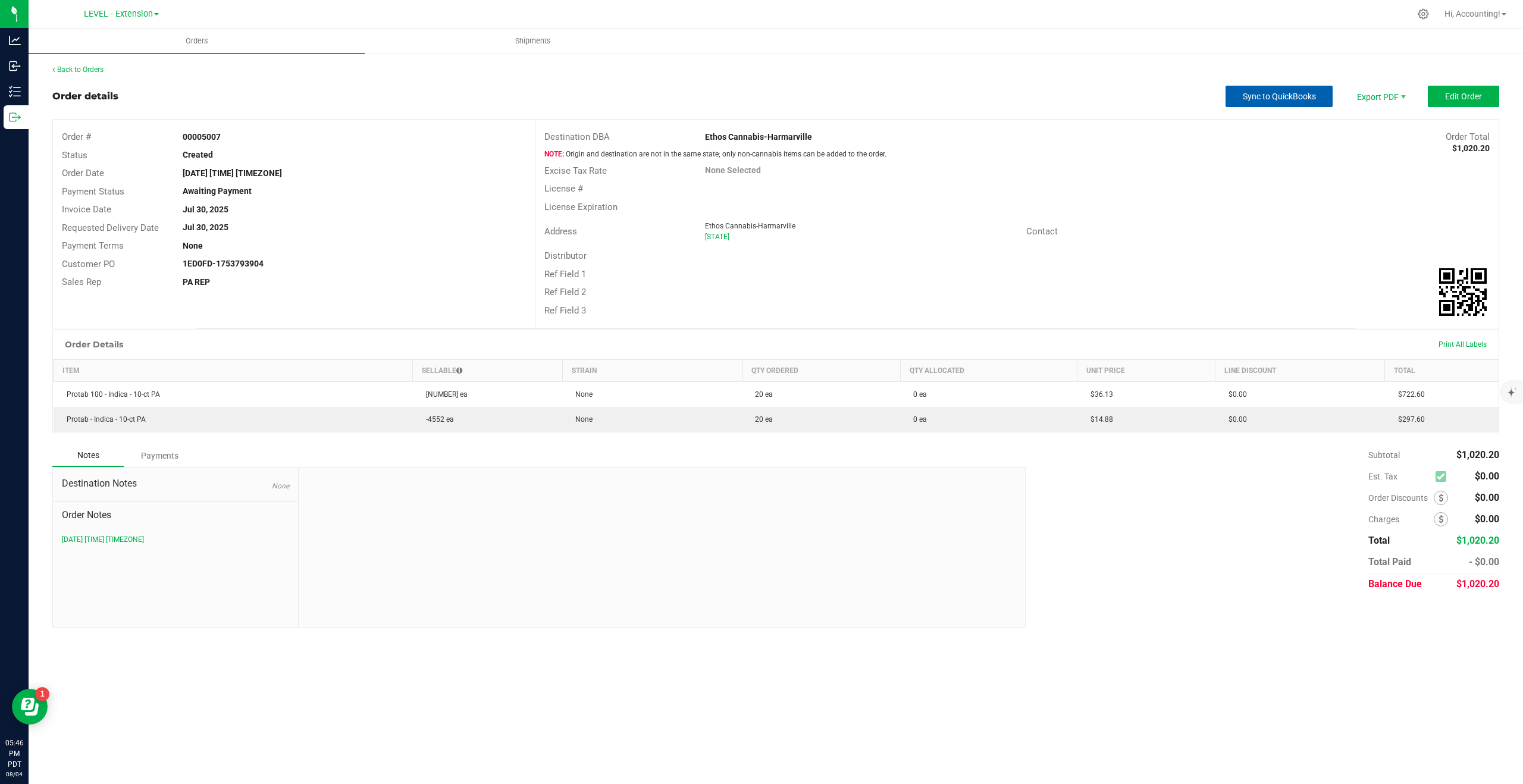 click on "Sync to QuickBooks" at bounding box center (1279, 96) 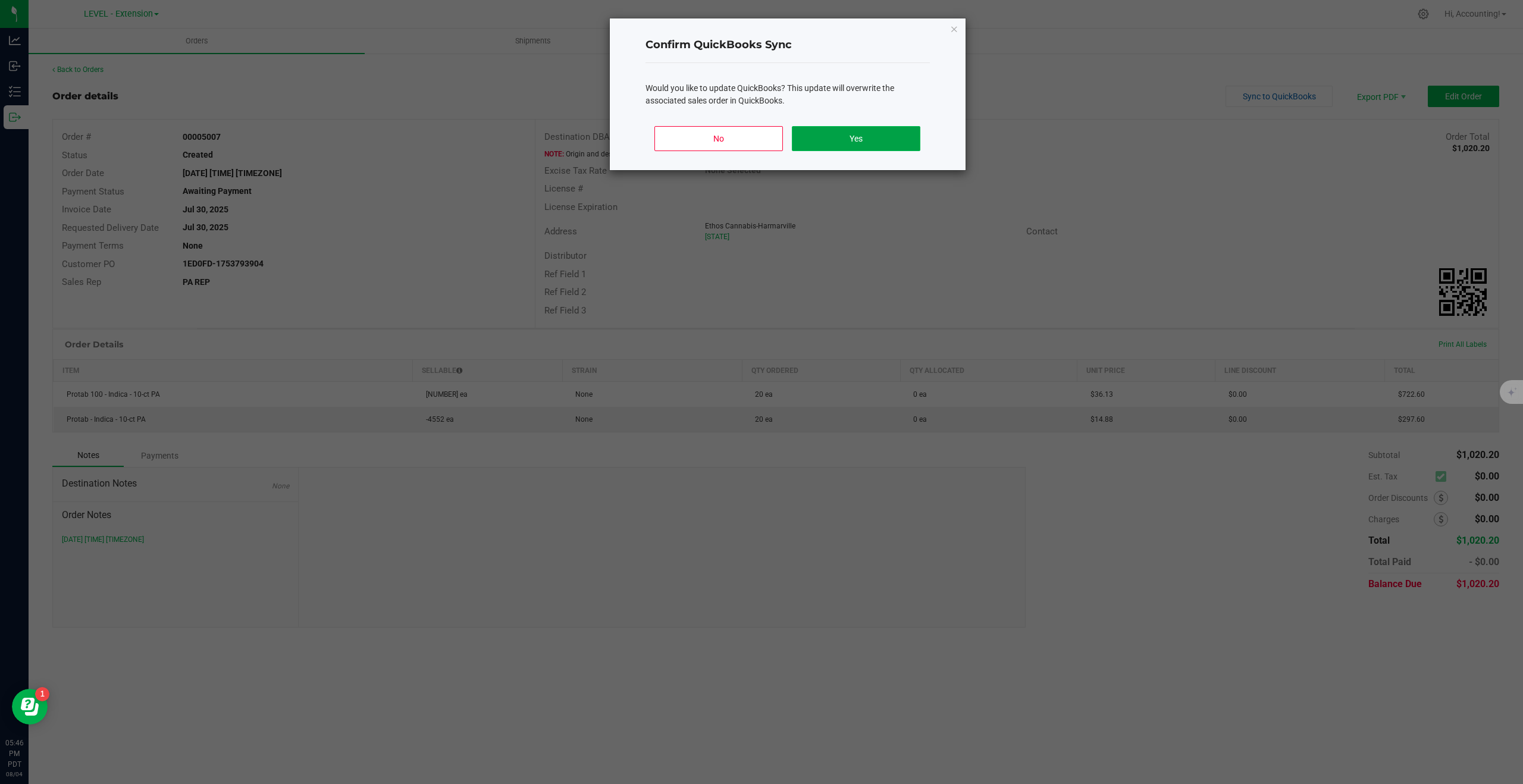 click on "Yes" 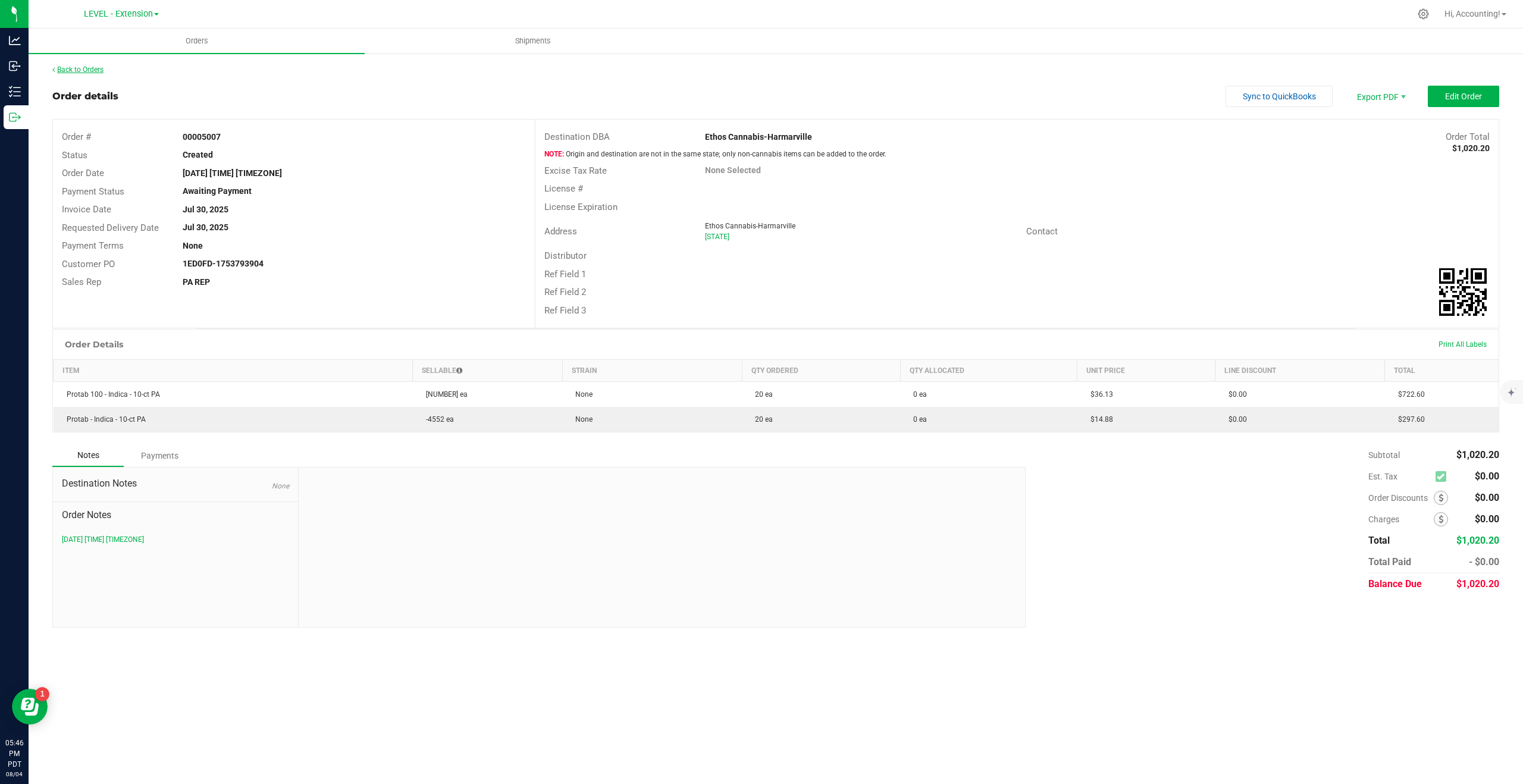 click on "Back to Orders" at bounding box center [78, 70] 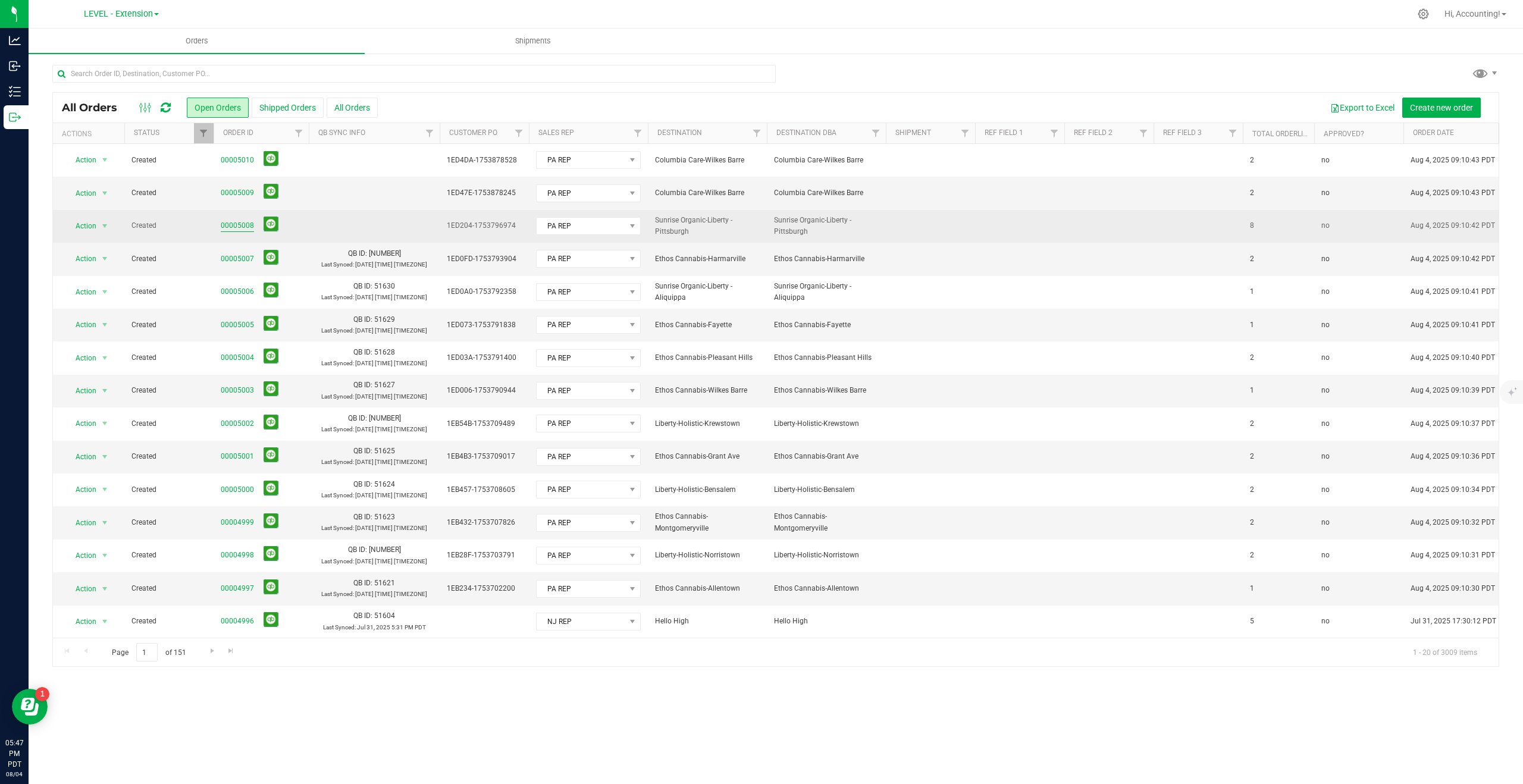 click on "00005008" at bounding box center [237, 225] 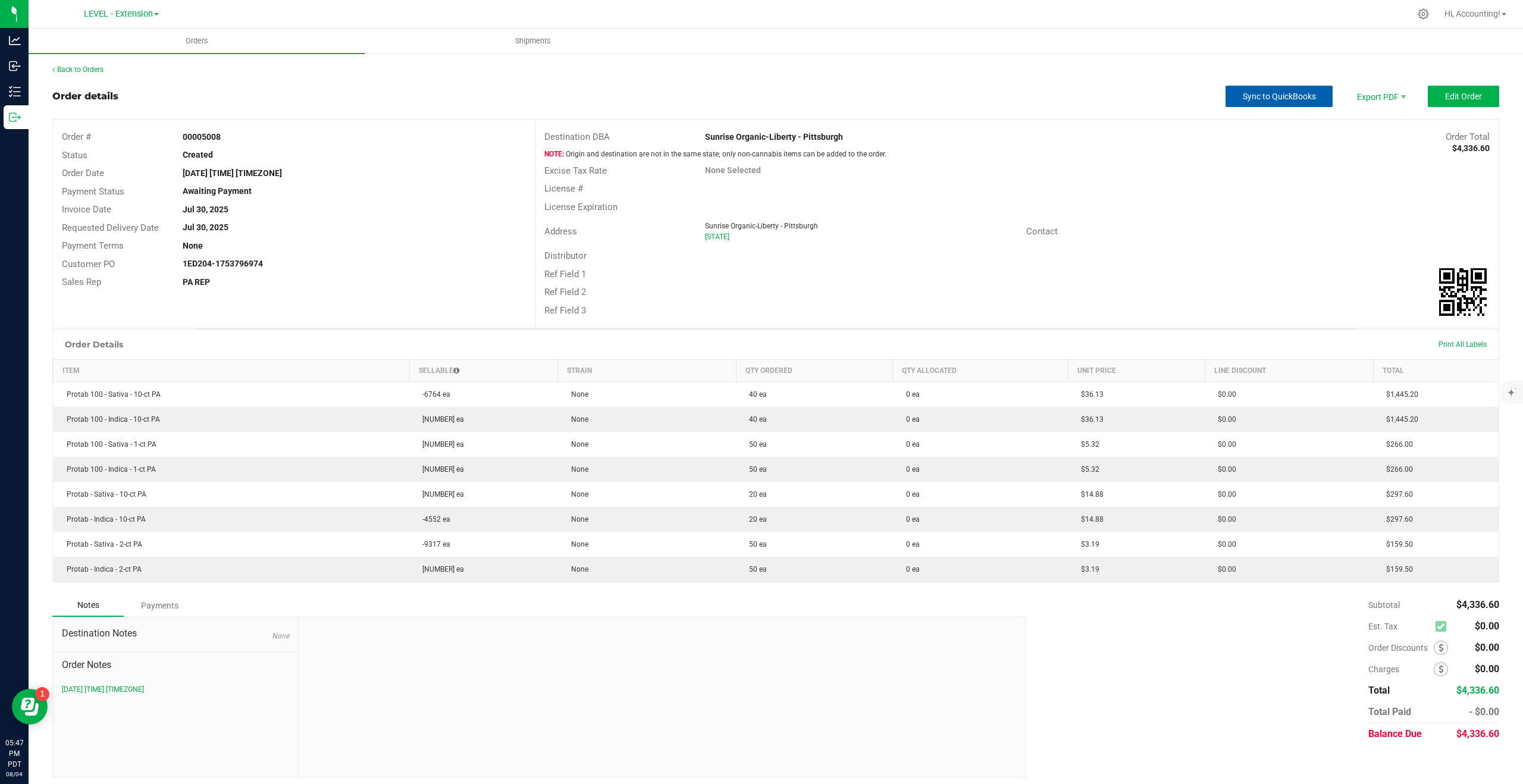 click on "Sync to QuickBooks" at bounding box center (1279, 96) 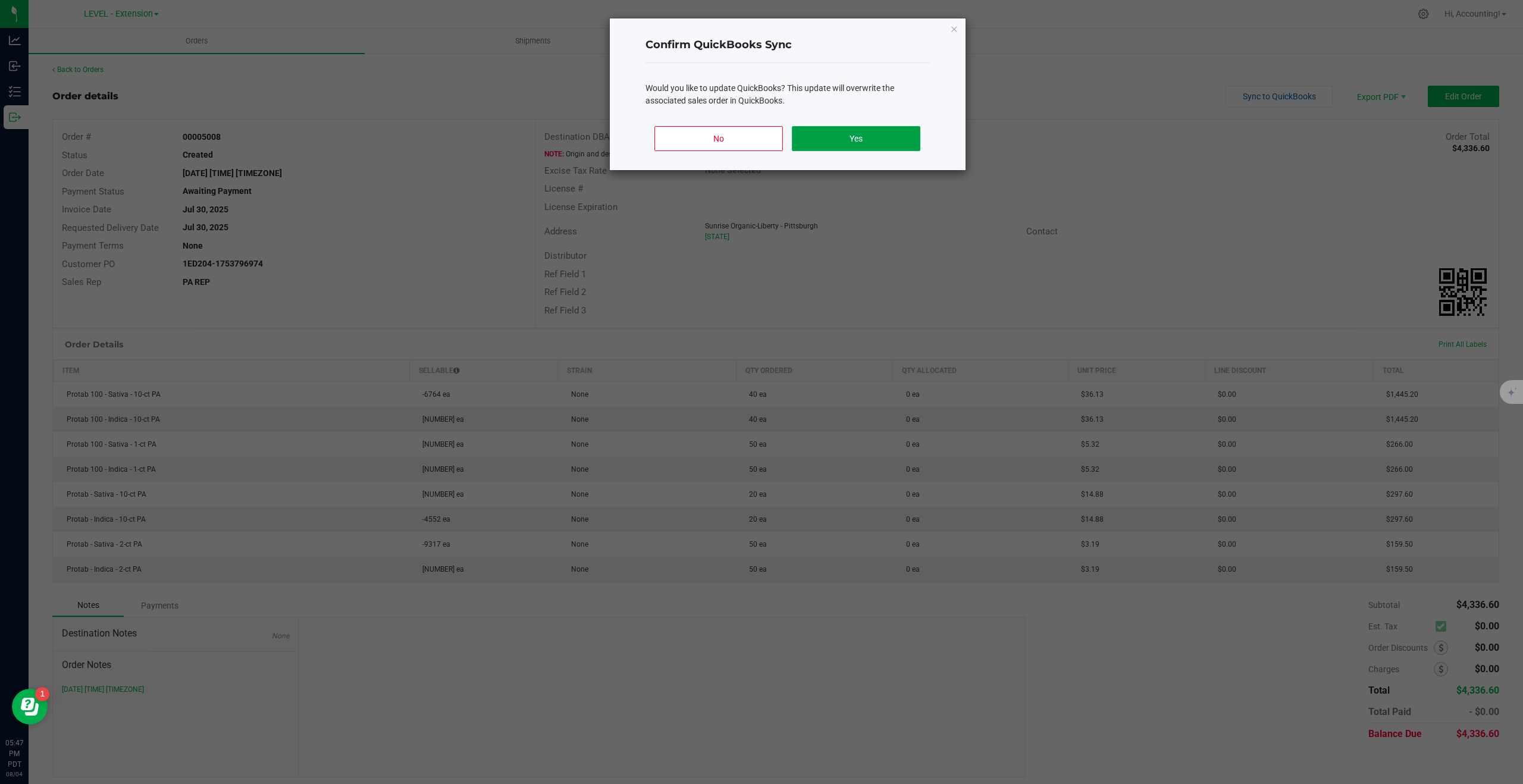 click on "Yes" 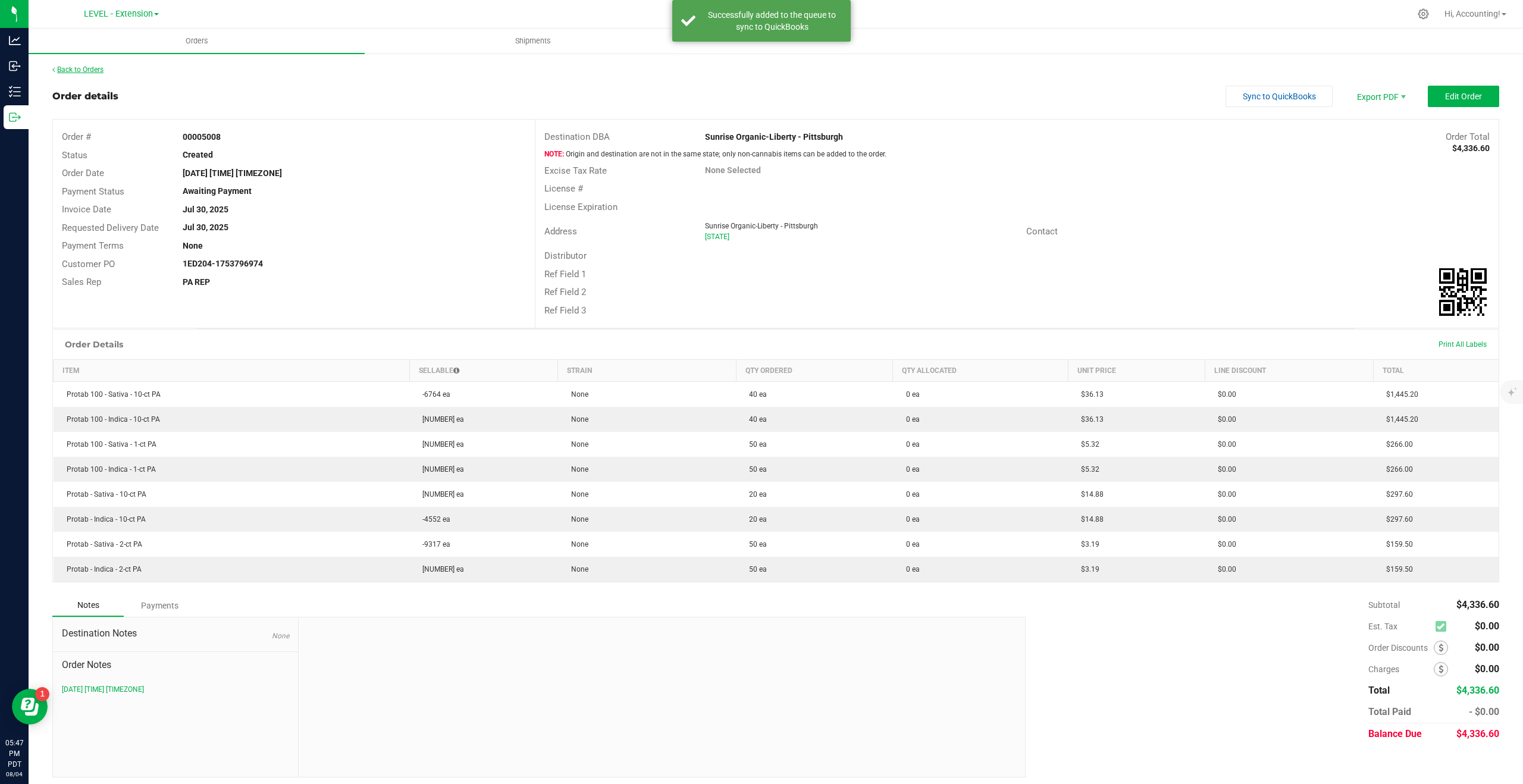 click on "Back to Orders" at bounding box center [78, 70] 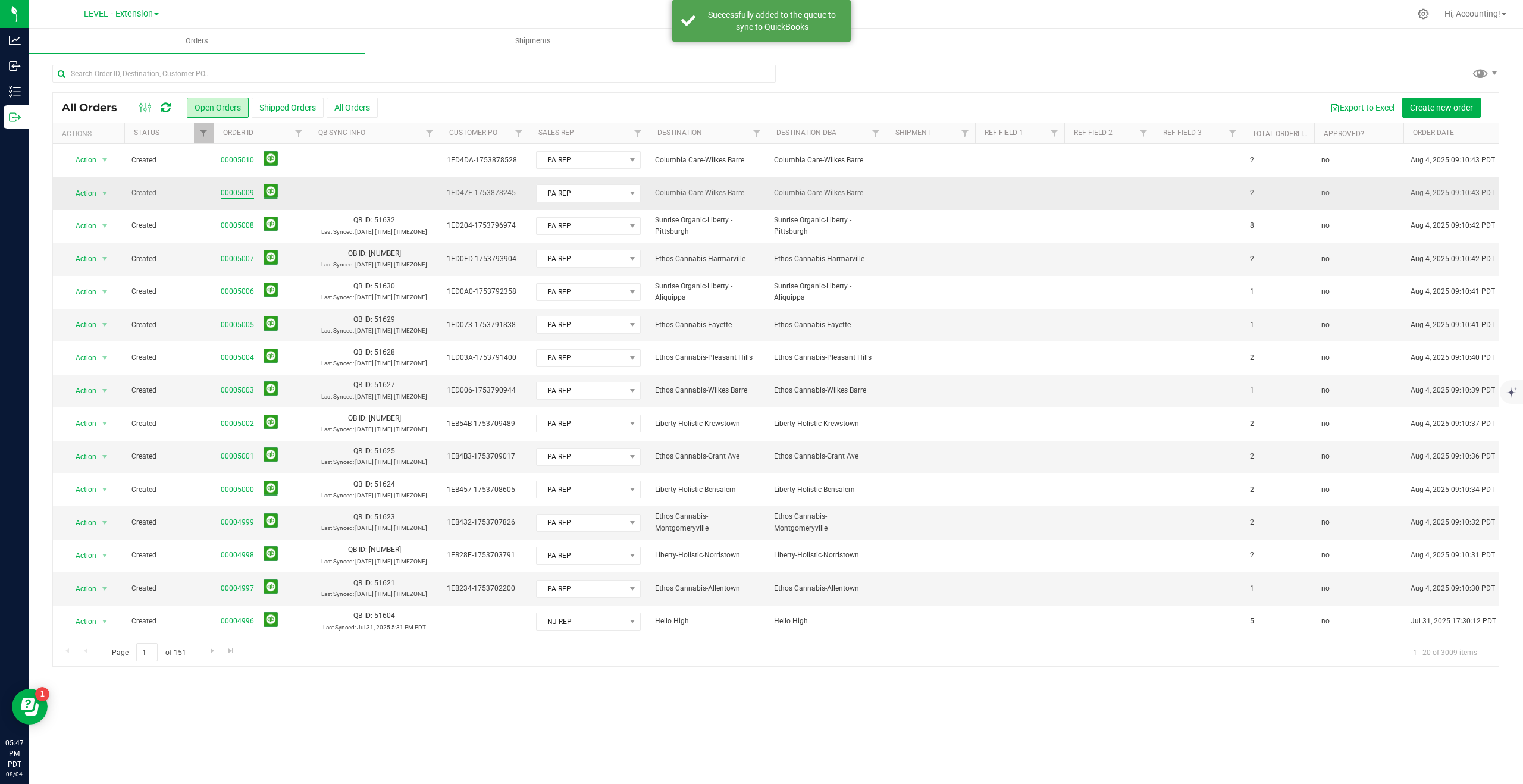 click on "00005009" at bounding box center (237, 193) 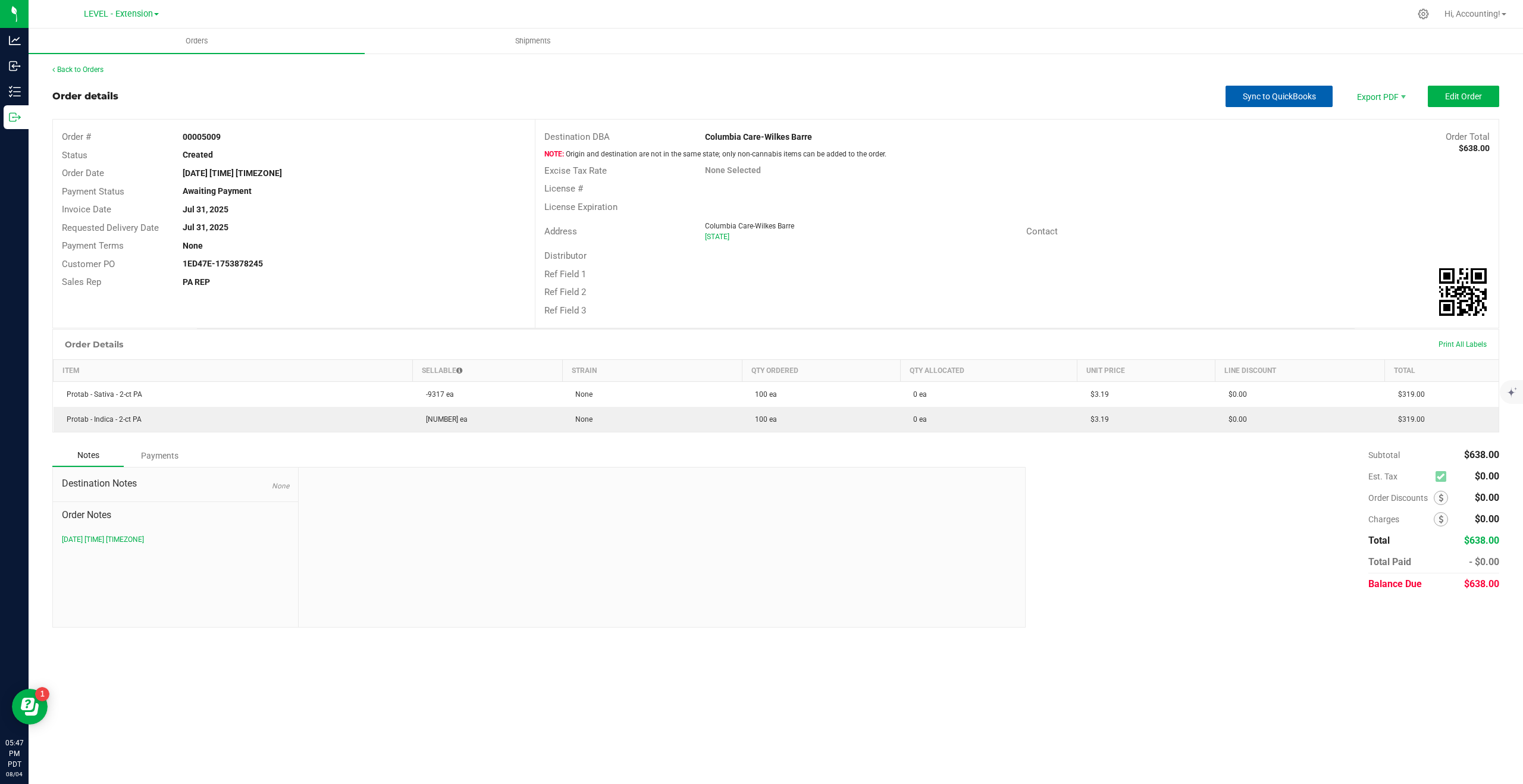 click on "Sync to QuickBooks" at bounding box center (1279, 96) 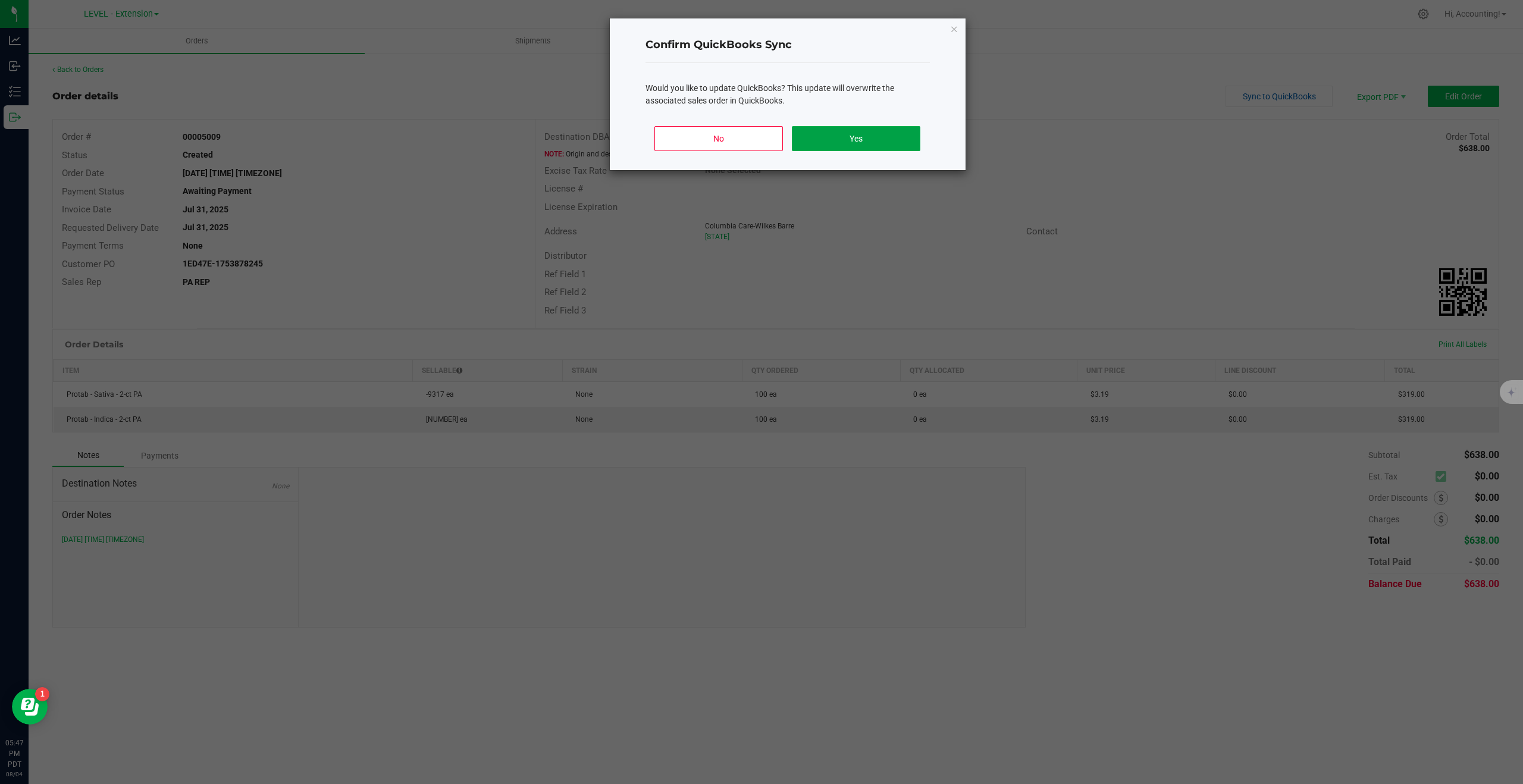 click on "Yes" 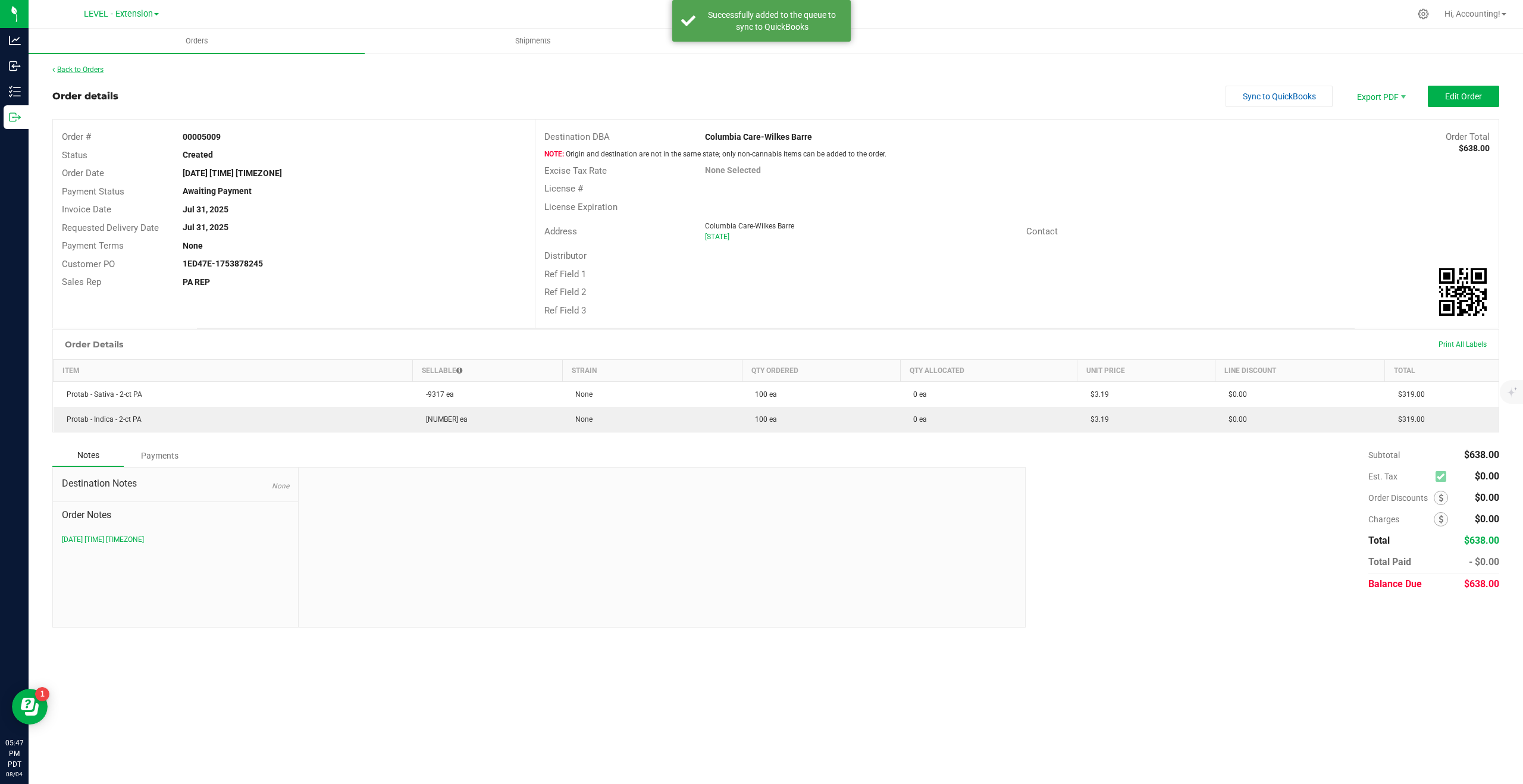 click on "Back to Orders" at bounding box center [78, 70] 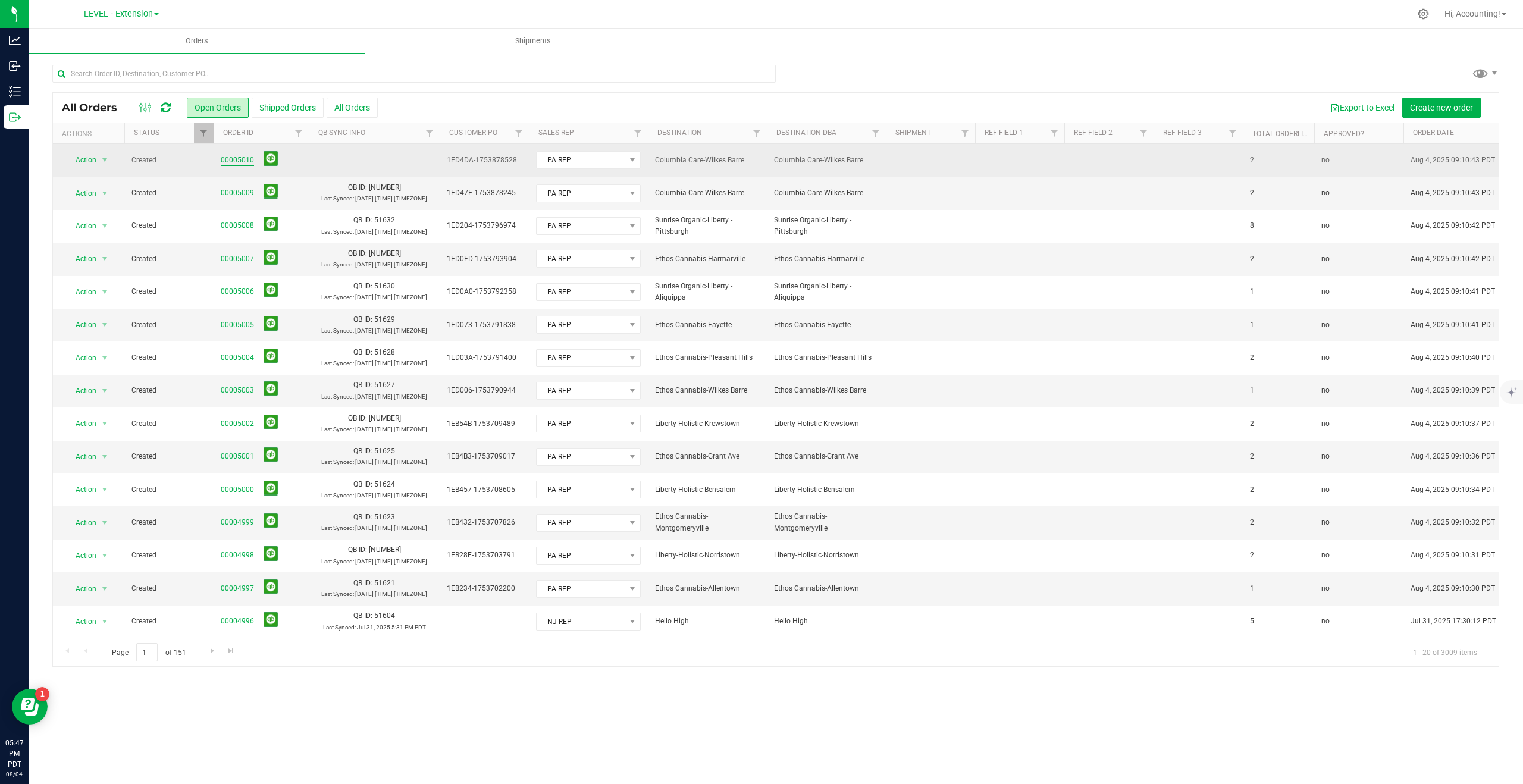 click on "00005010" at bounding box center (237, 160) 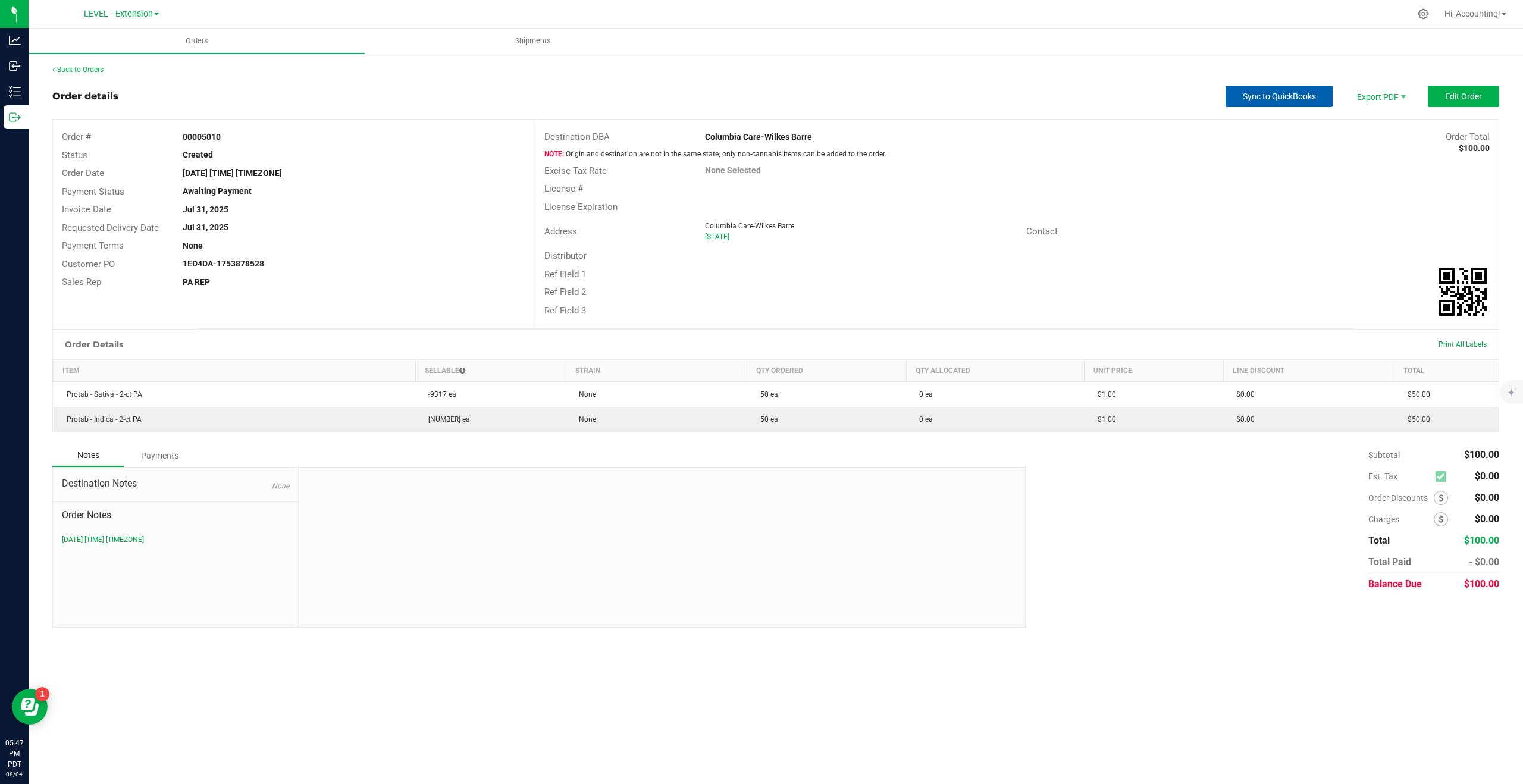 click on "Sync to QuickBooks" at bounding box center (1279, 96) 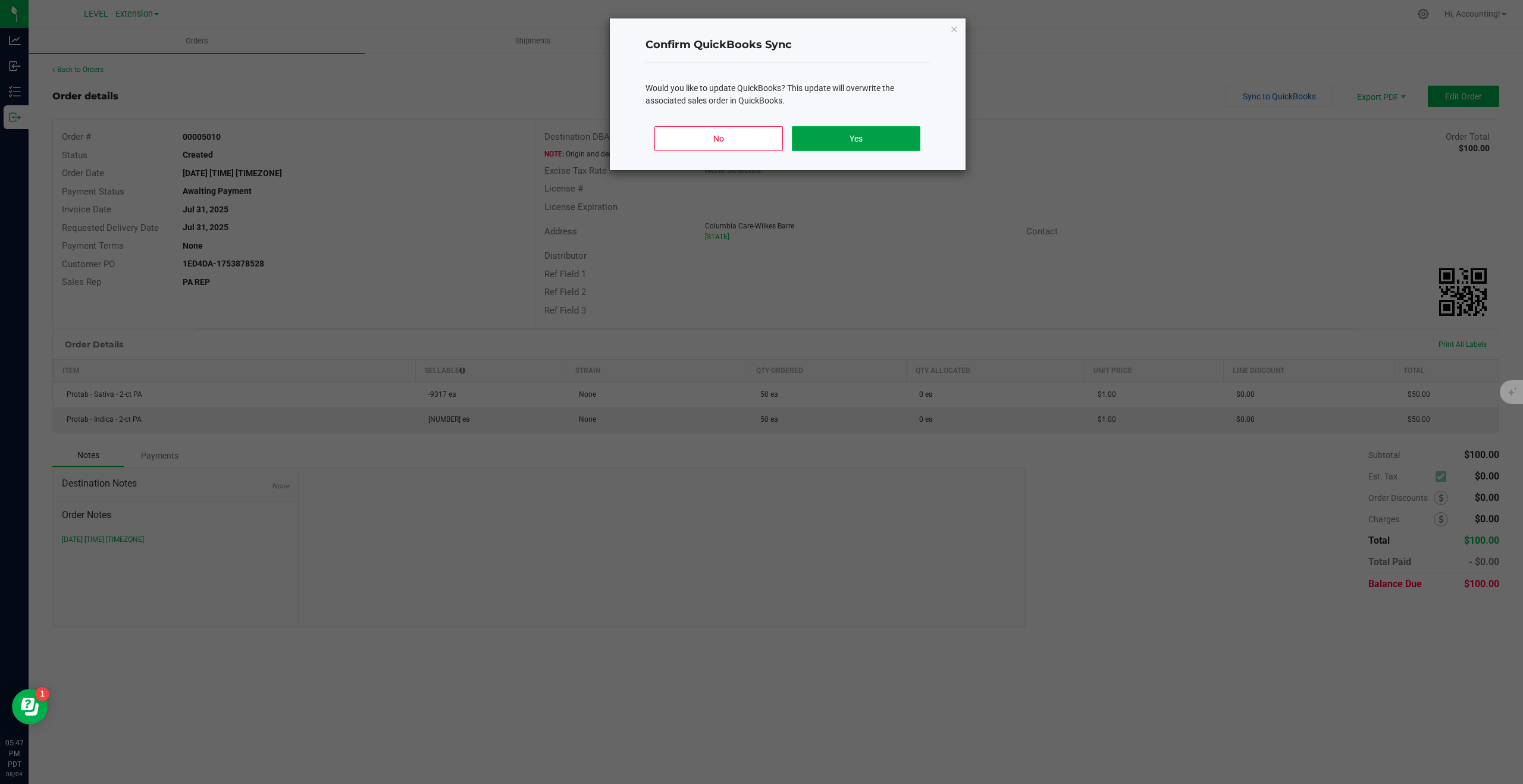 click on "Yes" 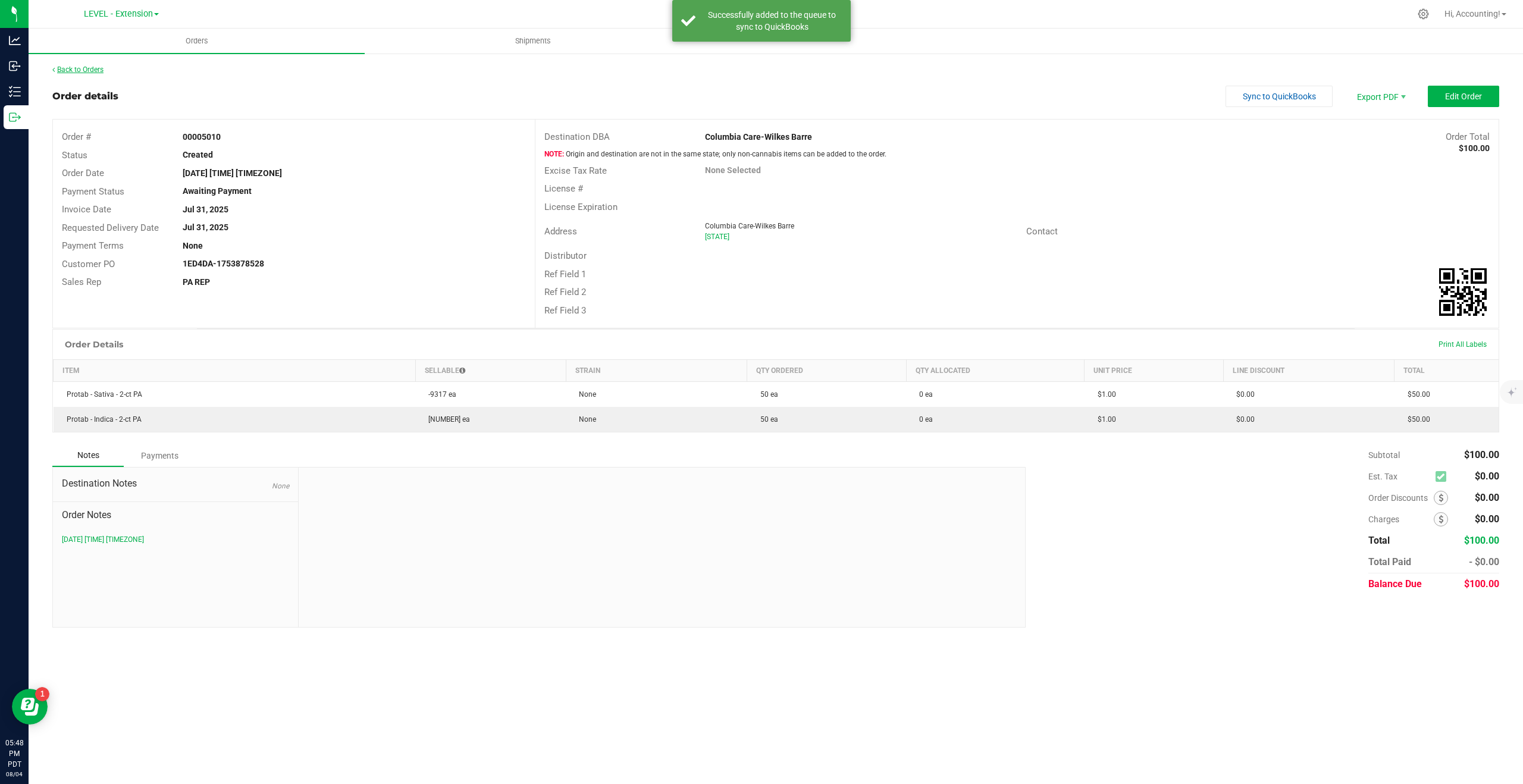 click on "Back to Orders" at bounding box center [78, 70] 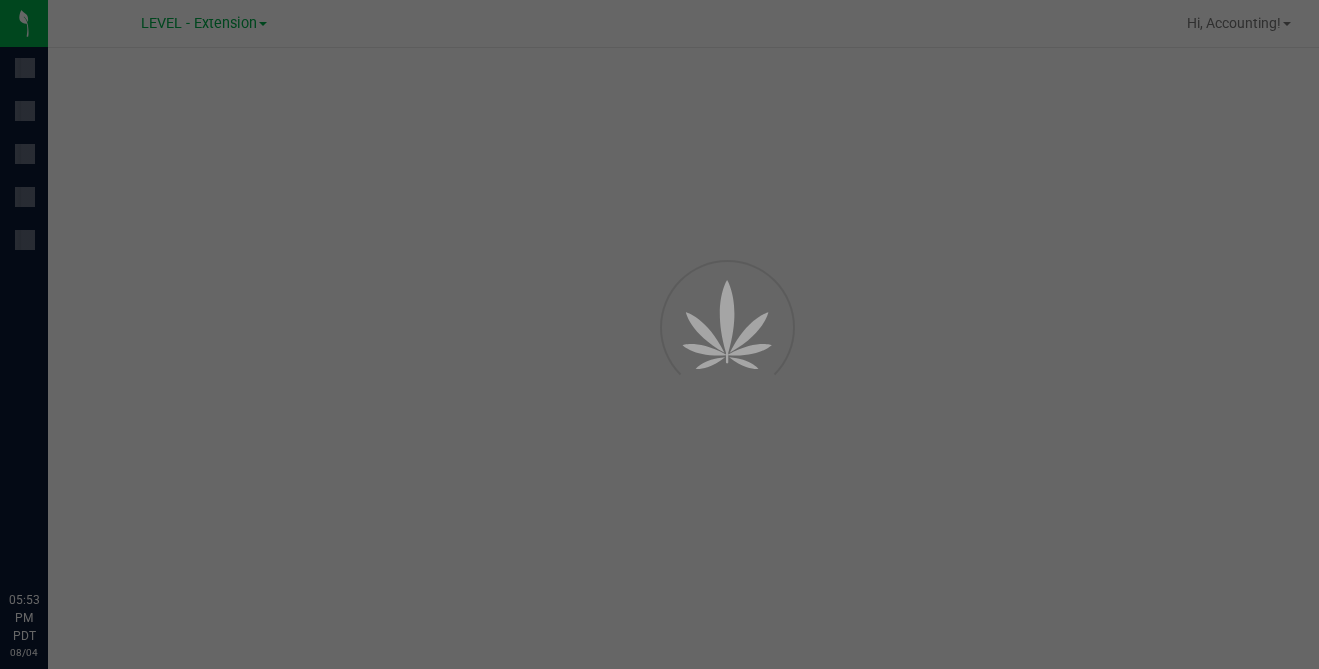 scroll, scrollTop: 0, scrollLeft: 0, axis: both 